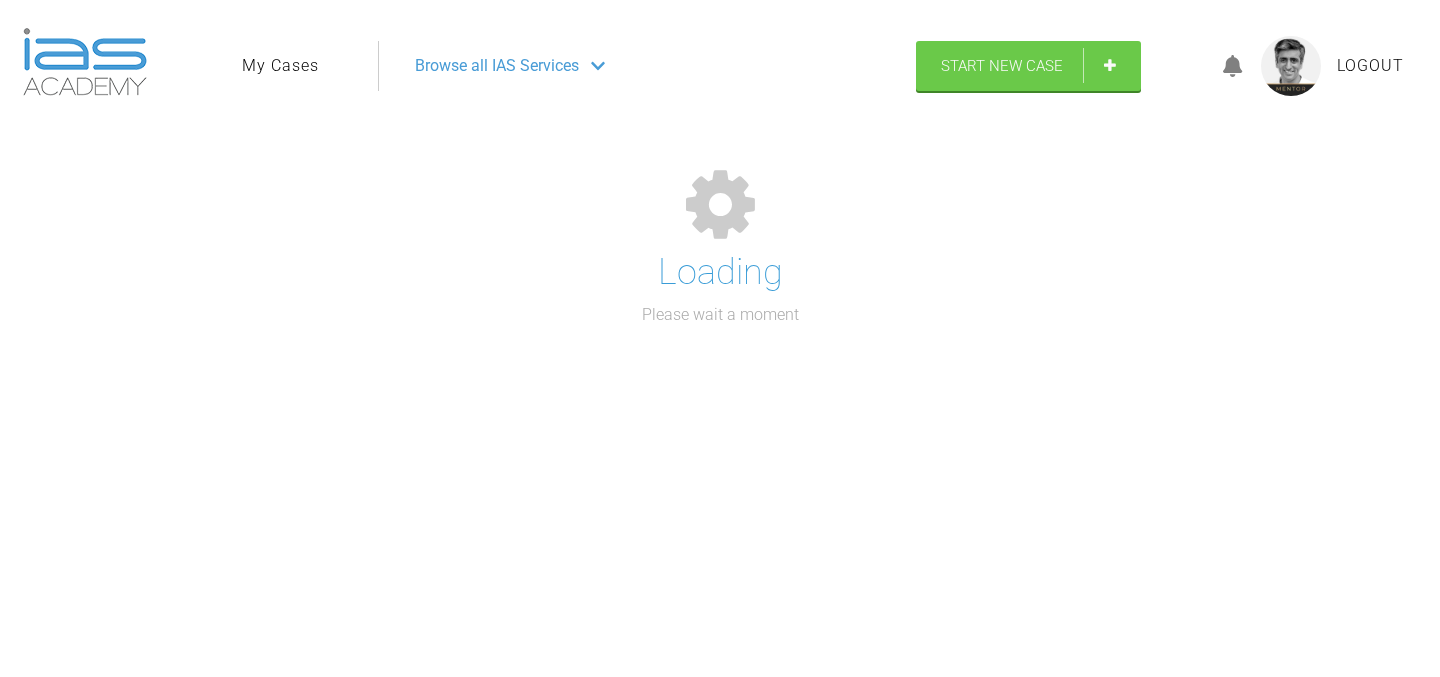 select on "English" 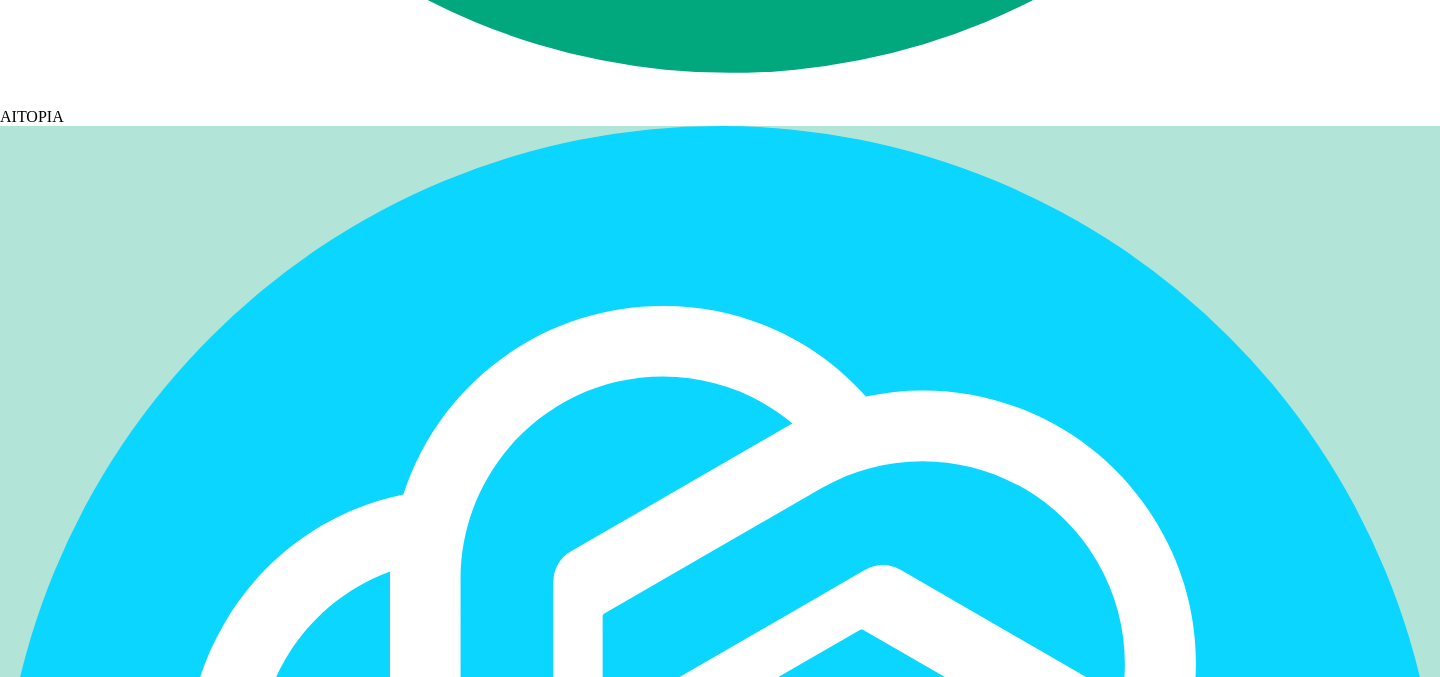 scroll, scrollTop: 52762, scrollLeft: 0, axis: vertical 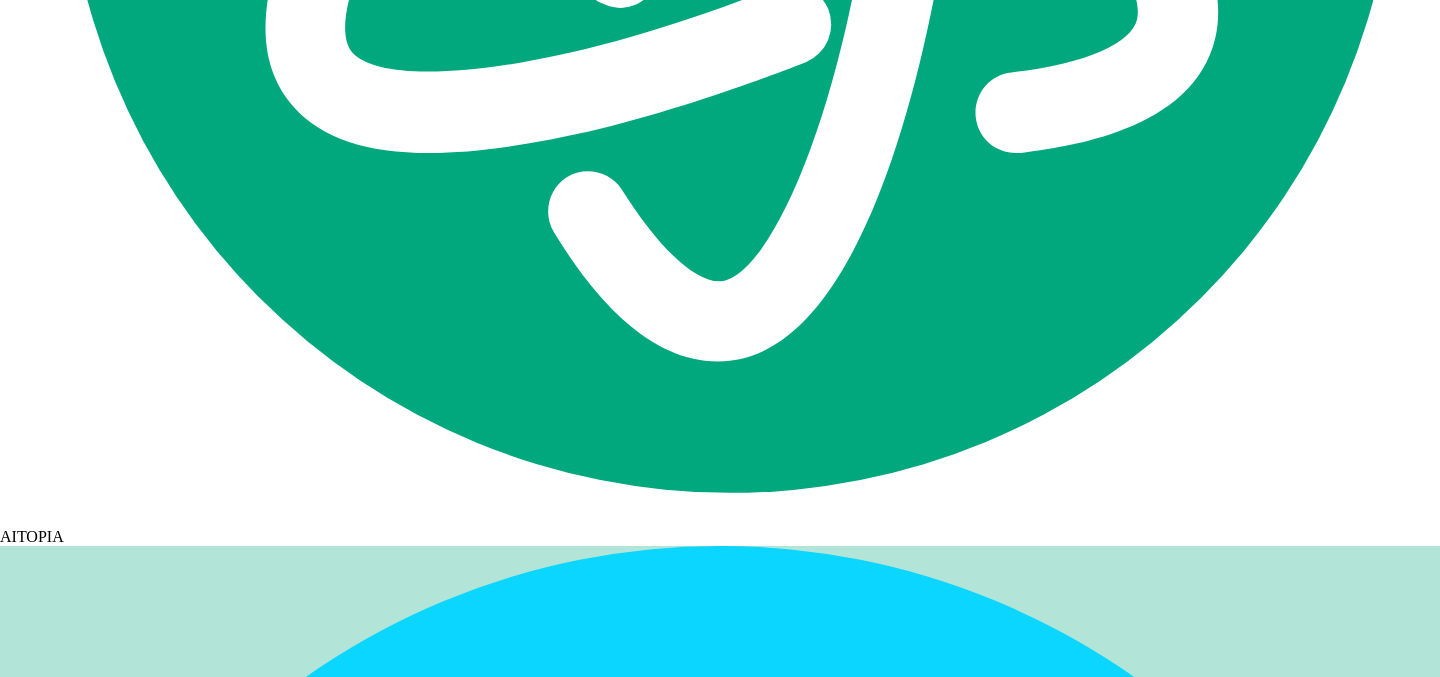 click at bounding box center (850, -4427) 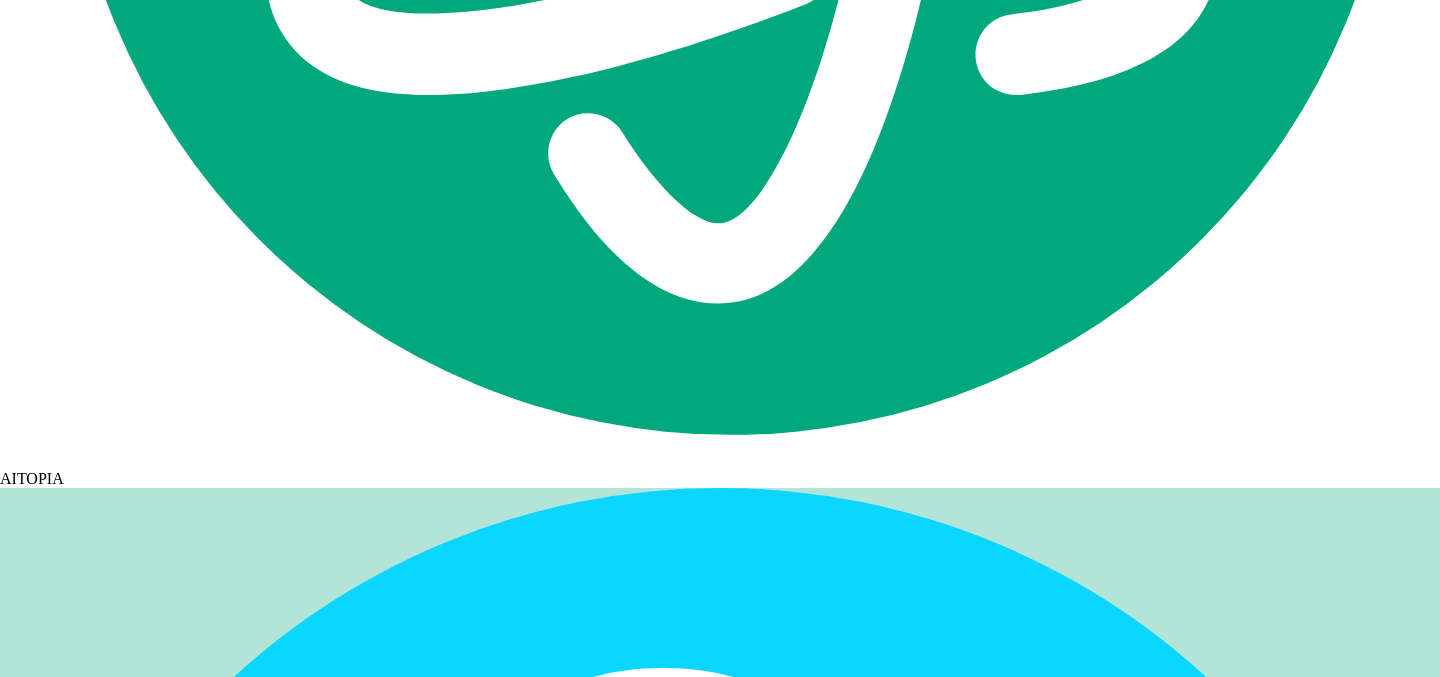 scroll, scrollTop: 52833, scrollLeft: 0, axis: vertical 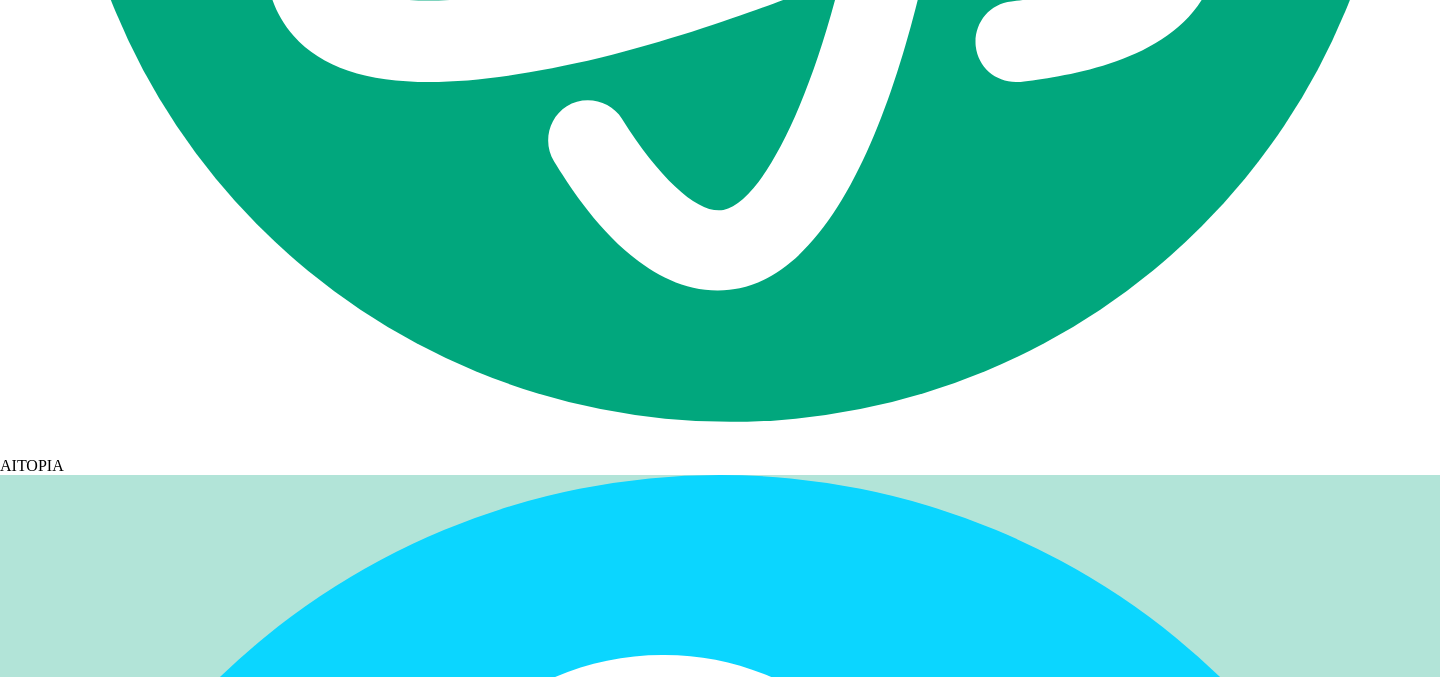 click on "Plan to close spaces as soon as possible.
Run the X-elastics but reduce teh forces" at bounding box center (850, -4498) 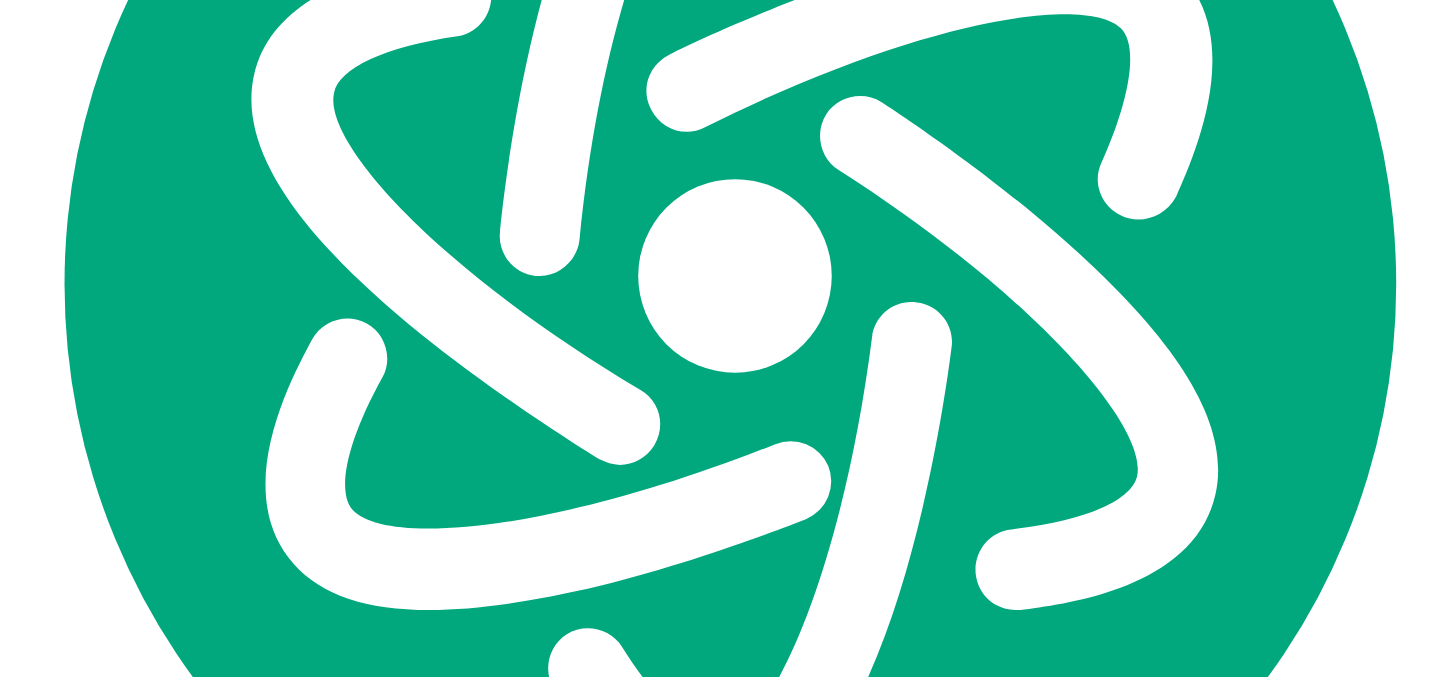 scroll, scrollTop: 53057, scrollLeft: 0, axis: vertical 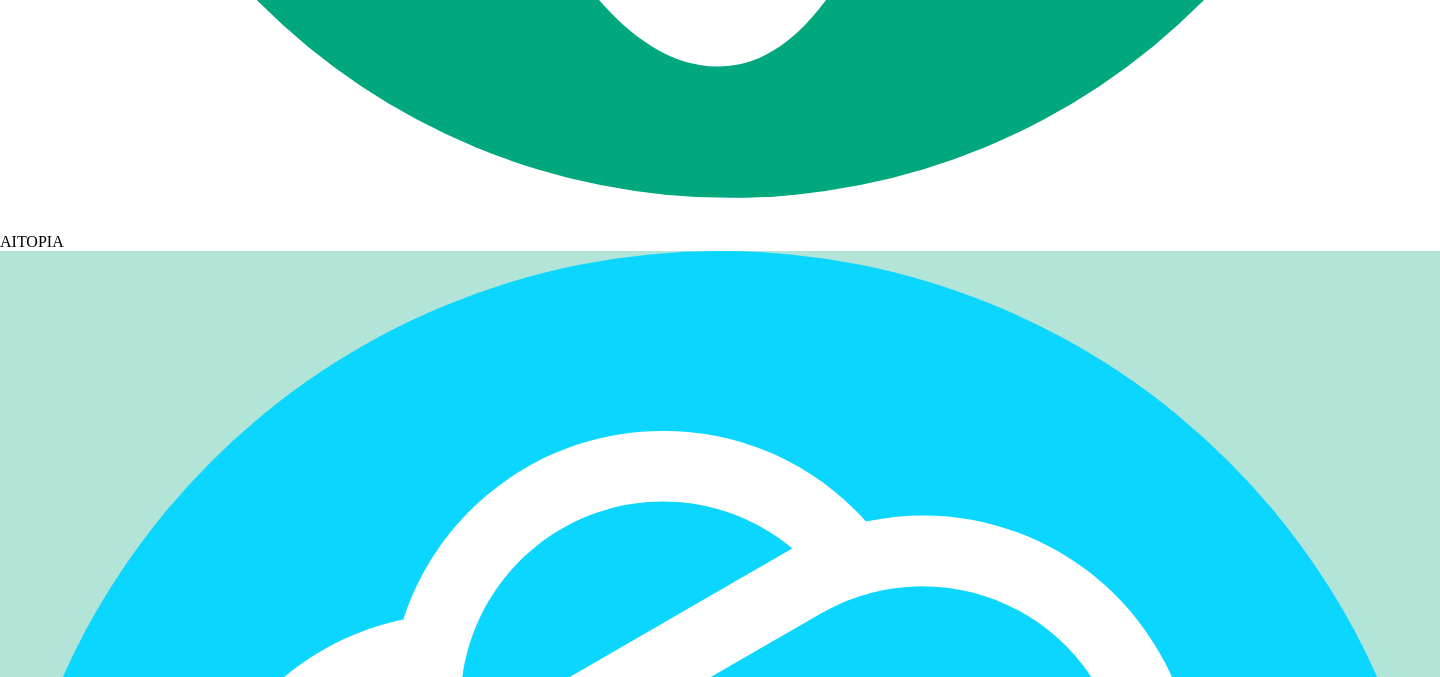 click on "amount" 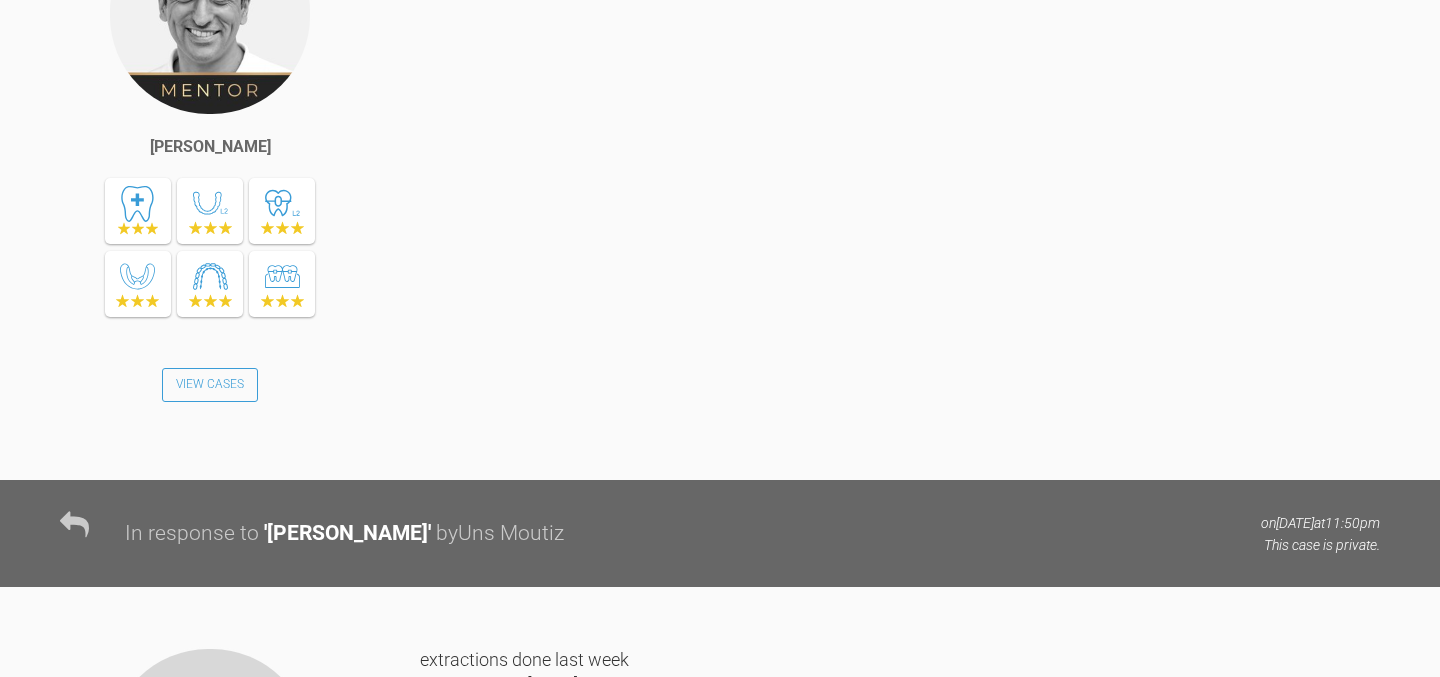 click on "after much back and forth, the patient has decided to proceed with fixed braces
pt is happy to have mn 5s removed, I have arranged for their extractions, how son can I bond up after extractions and how soon can I start distalising the 4s after extractions ?" at bounding box center [900, -554] 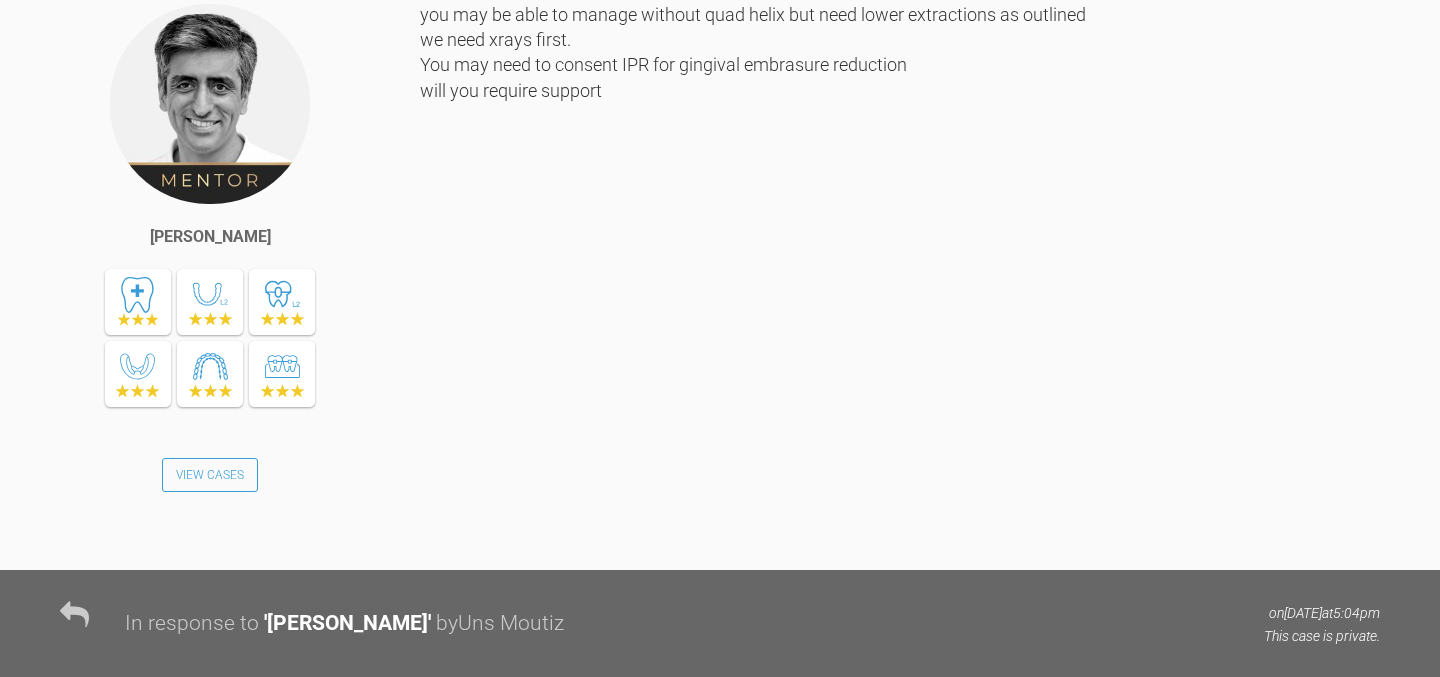 scroll, scrollTop: 0, scrollLeft: 0, axis: both 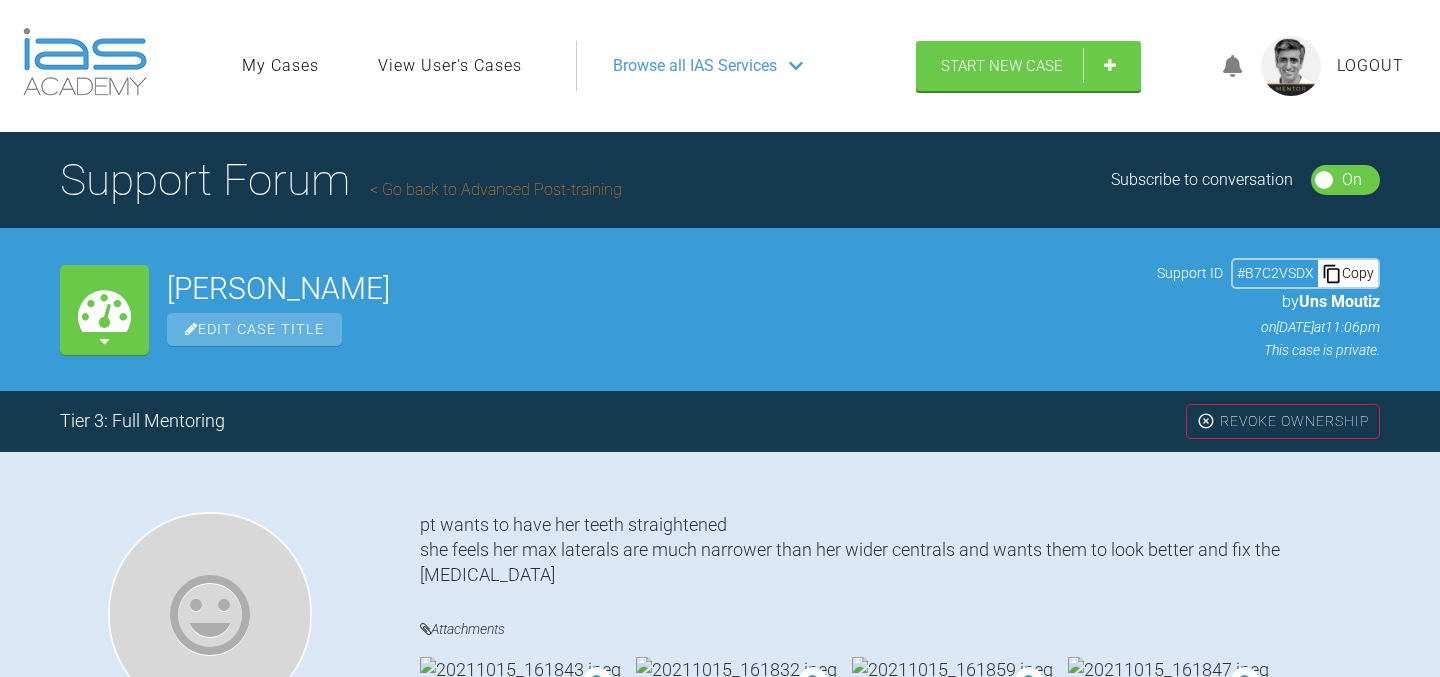 click on "Go back to Advanced Post-training" at bounding box center (496, 189) 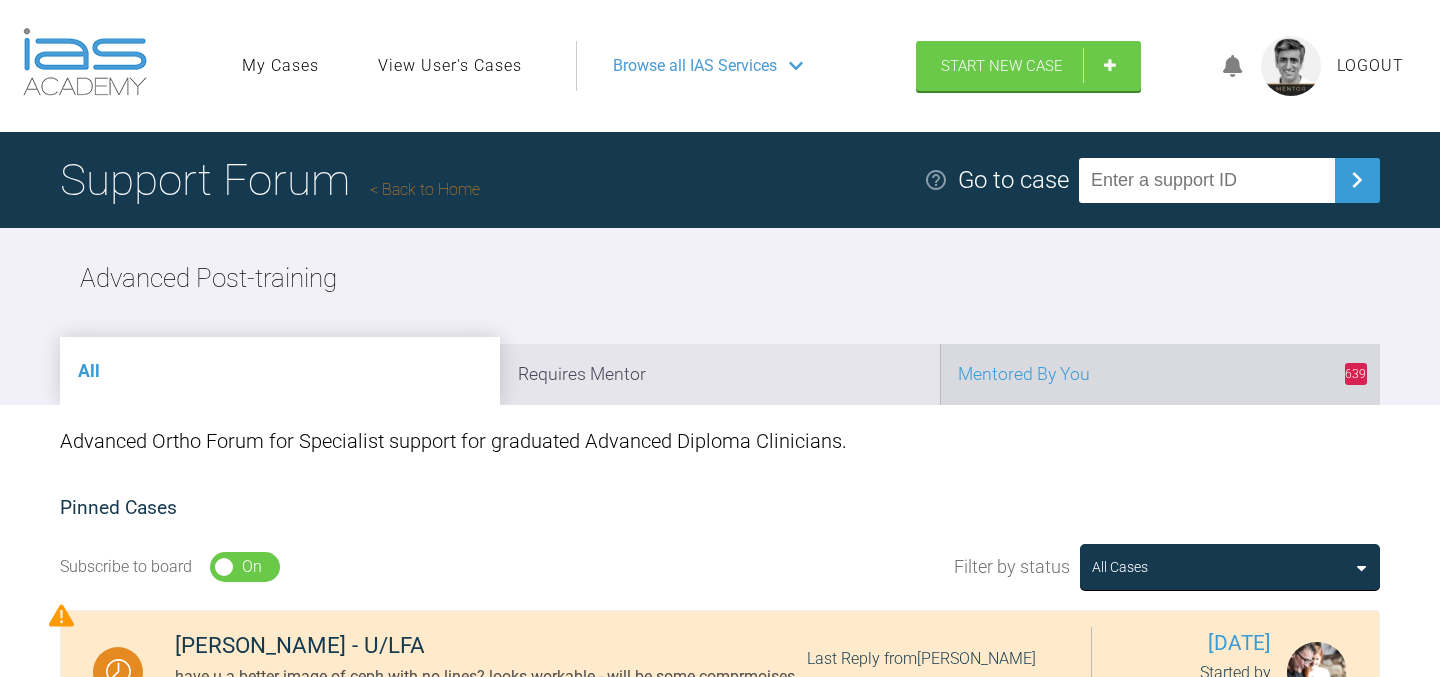 click on "639 Mentored By You" at bounding box center [1160, 374] 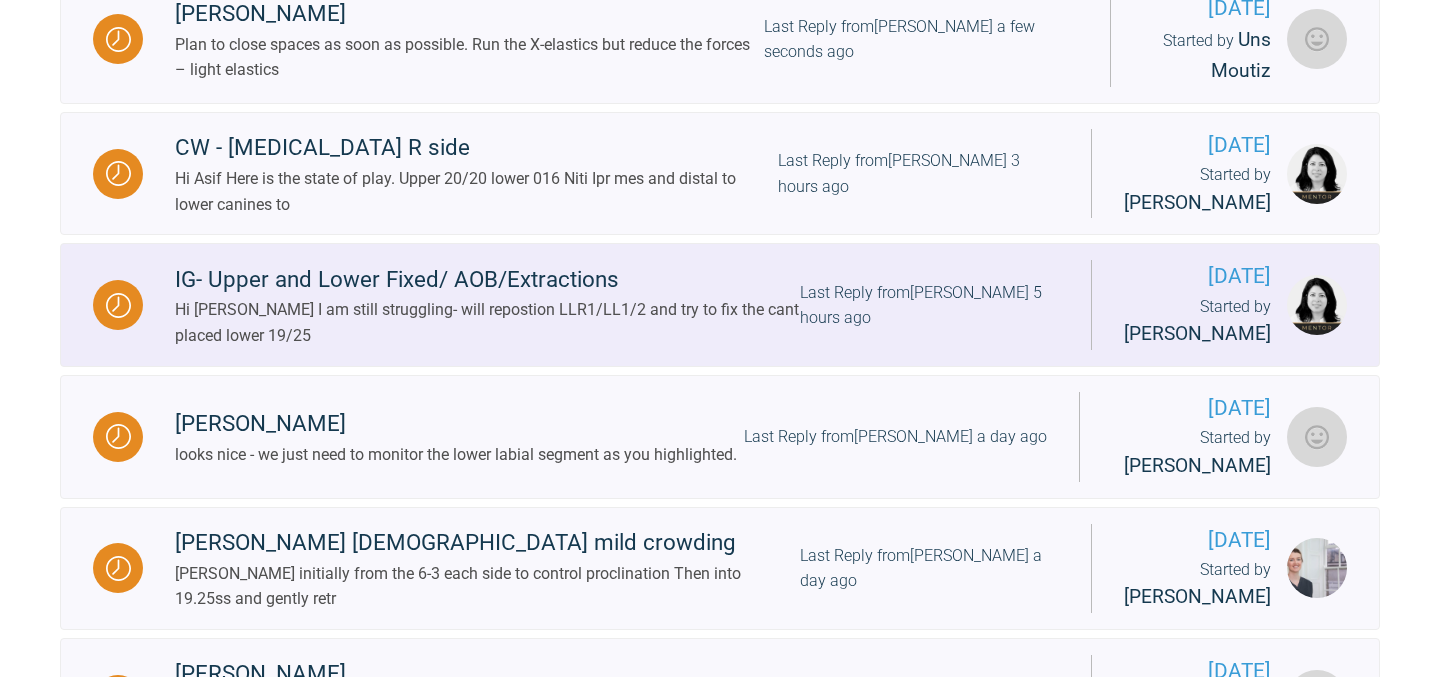 scroll, scrollTop: 646, scrollLeft: 0, axis: vertical 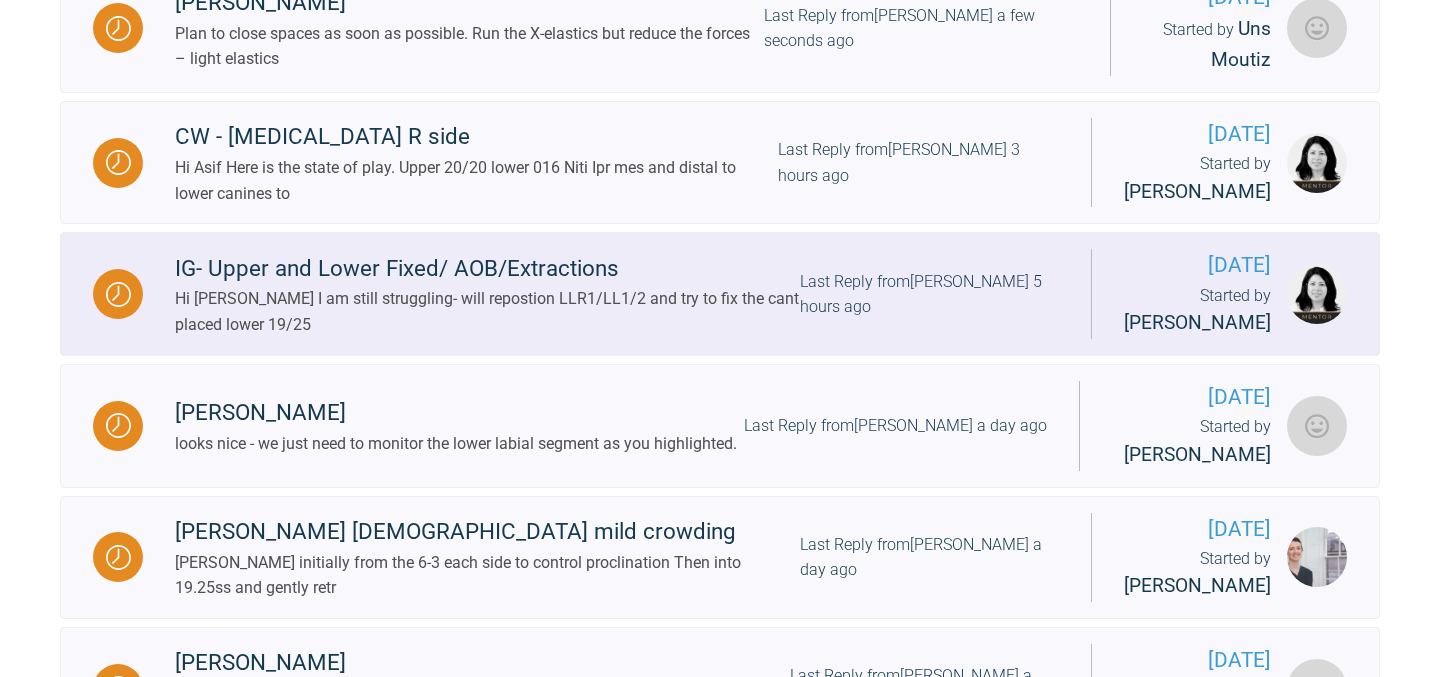 click on "Last Reply from  [PERSON_NAME]   5 hours ago" at bounding box center (929, 294) 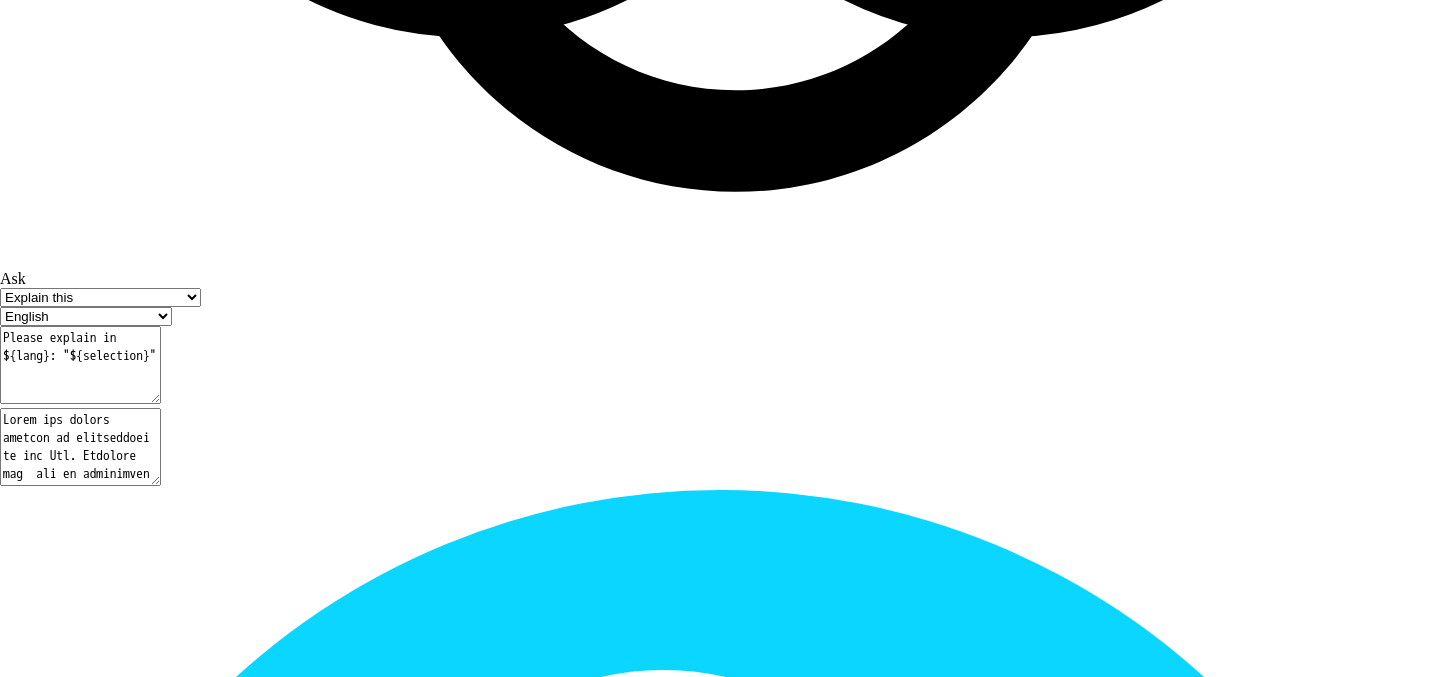 scroll, scrollTop: 30369, scrollLeft: 0, axis: vertical 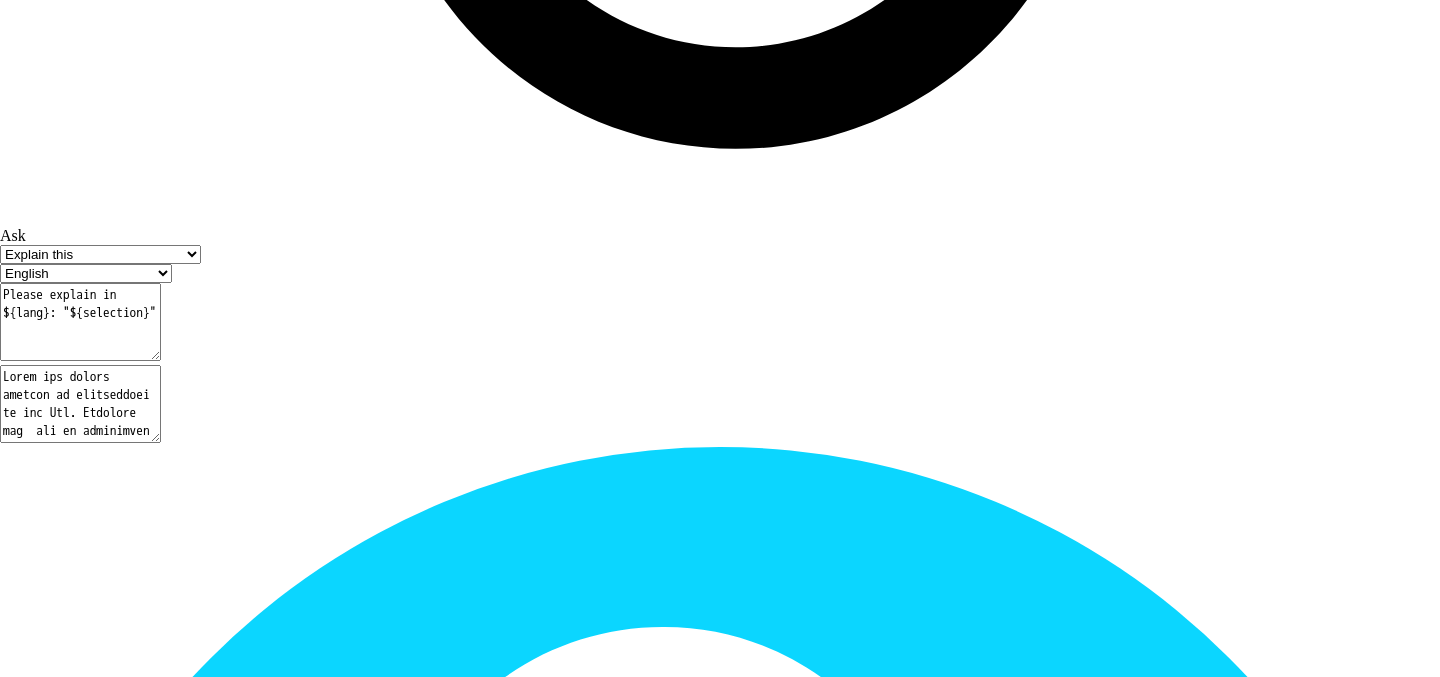click at bounding box center (850, -1640) 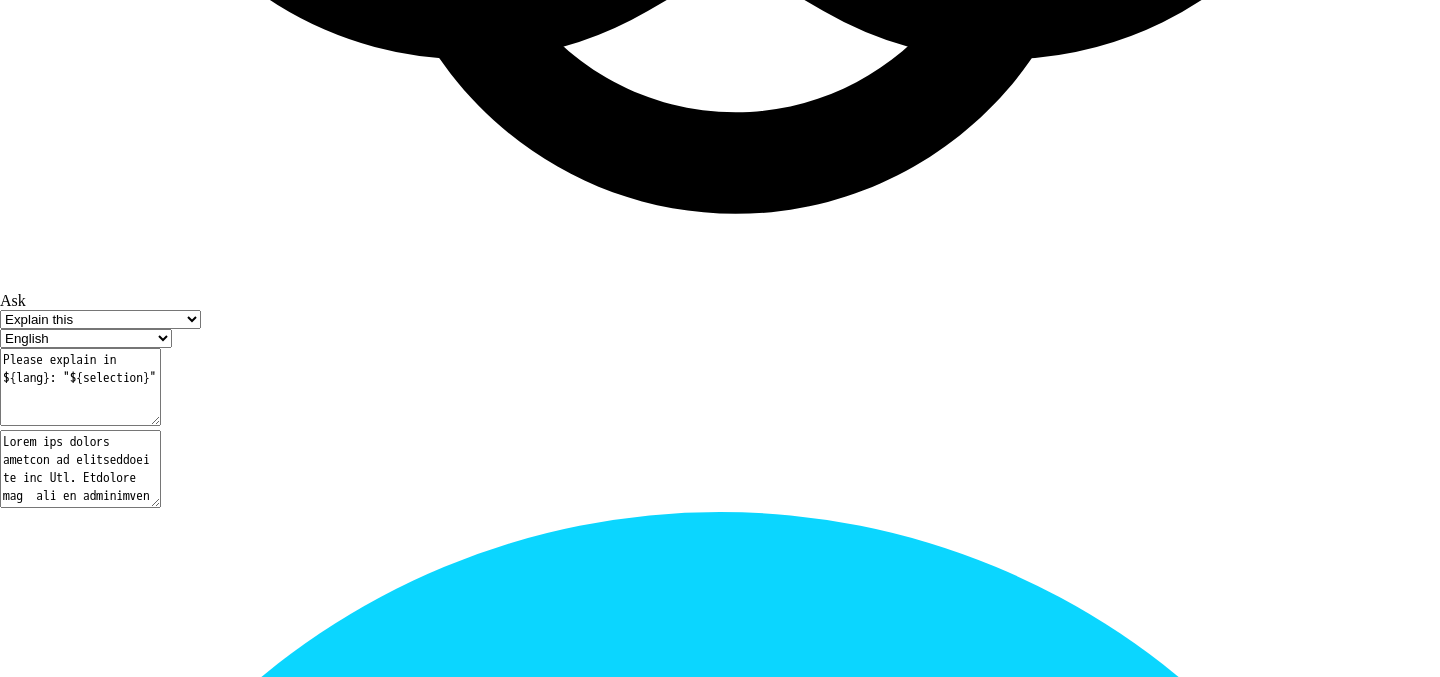 scroll, scrollTop: 30306, scrollLeft: 0, axis: vertical 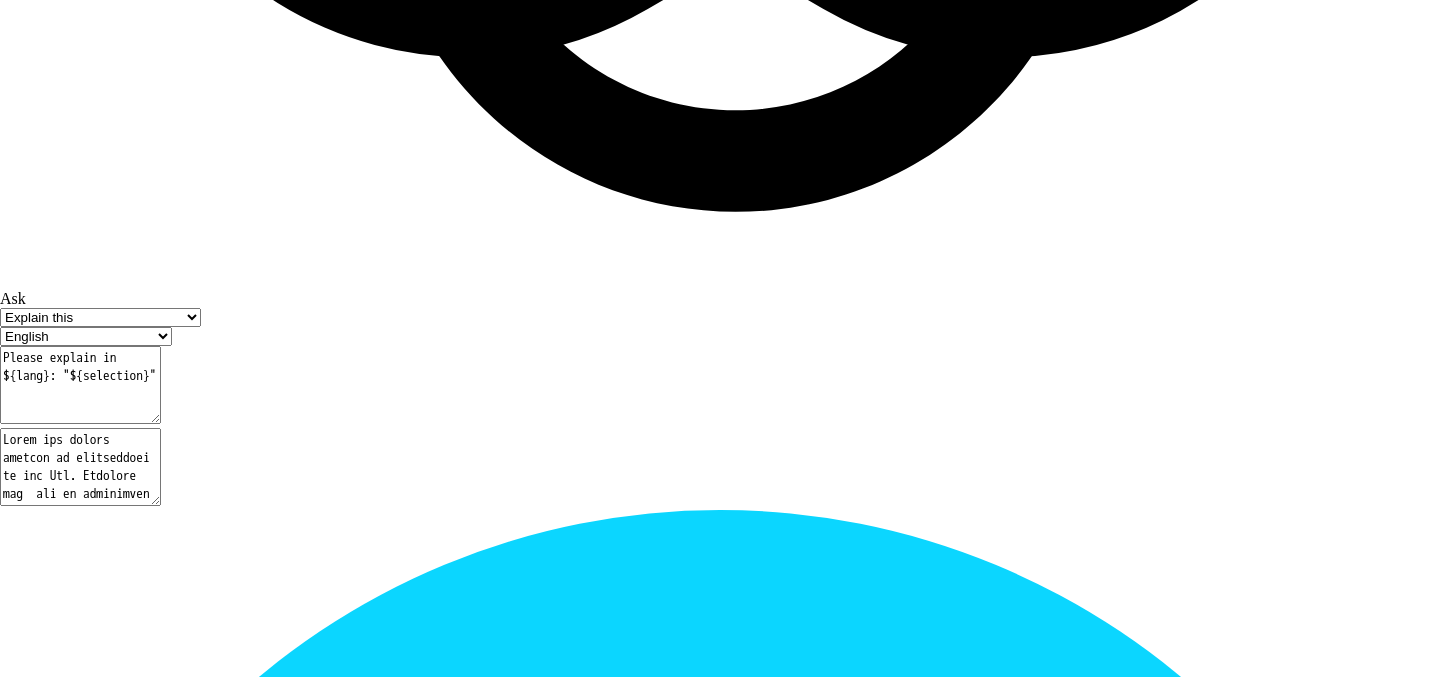 click on "repo brackets, as this will help level arch. you may find that you are then in the correct zone to finish and pt is happy." at bounding box center [850, -1577] 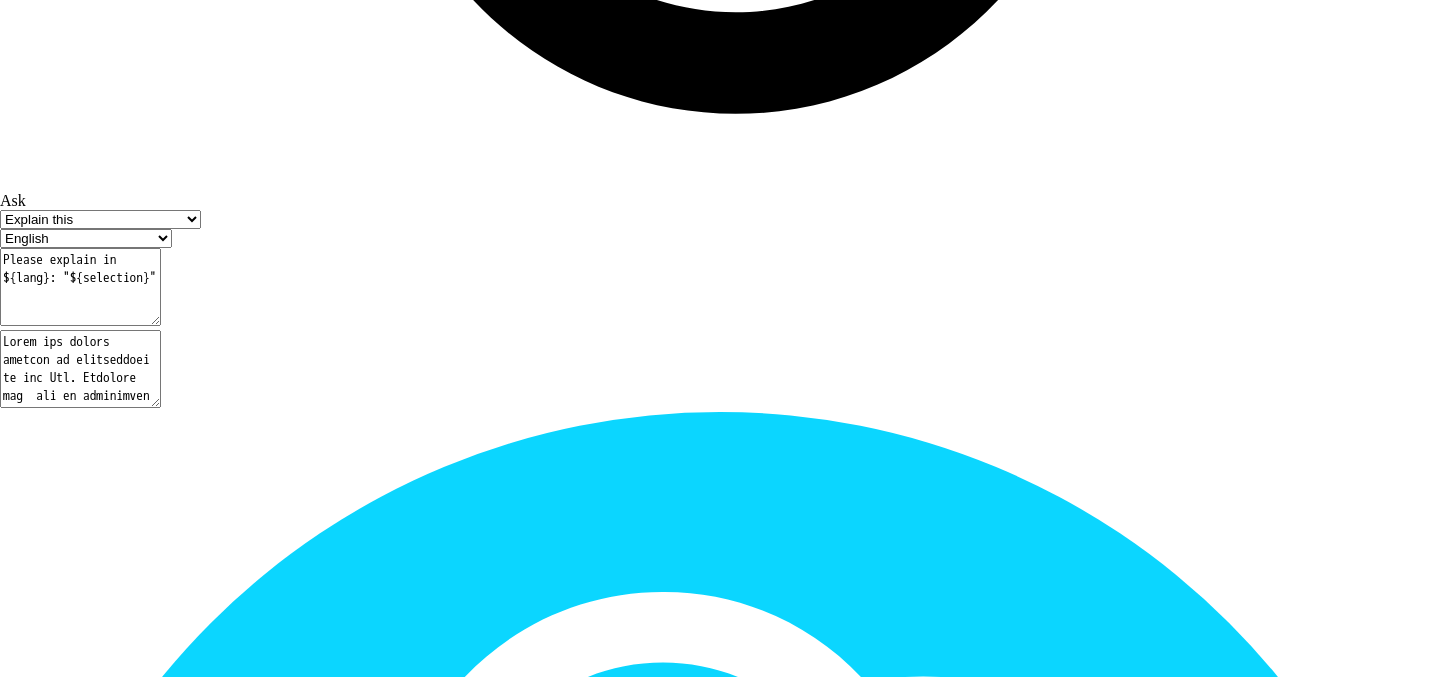 scroll, scrollTop: 30419, scrollLeft: 0, axis: vertical 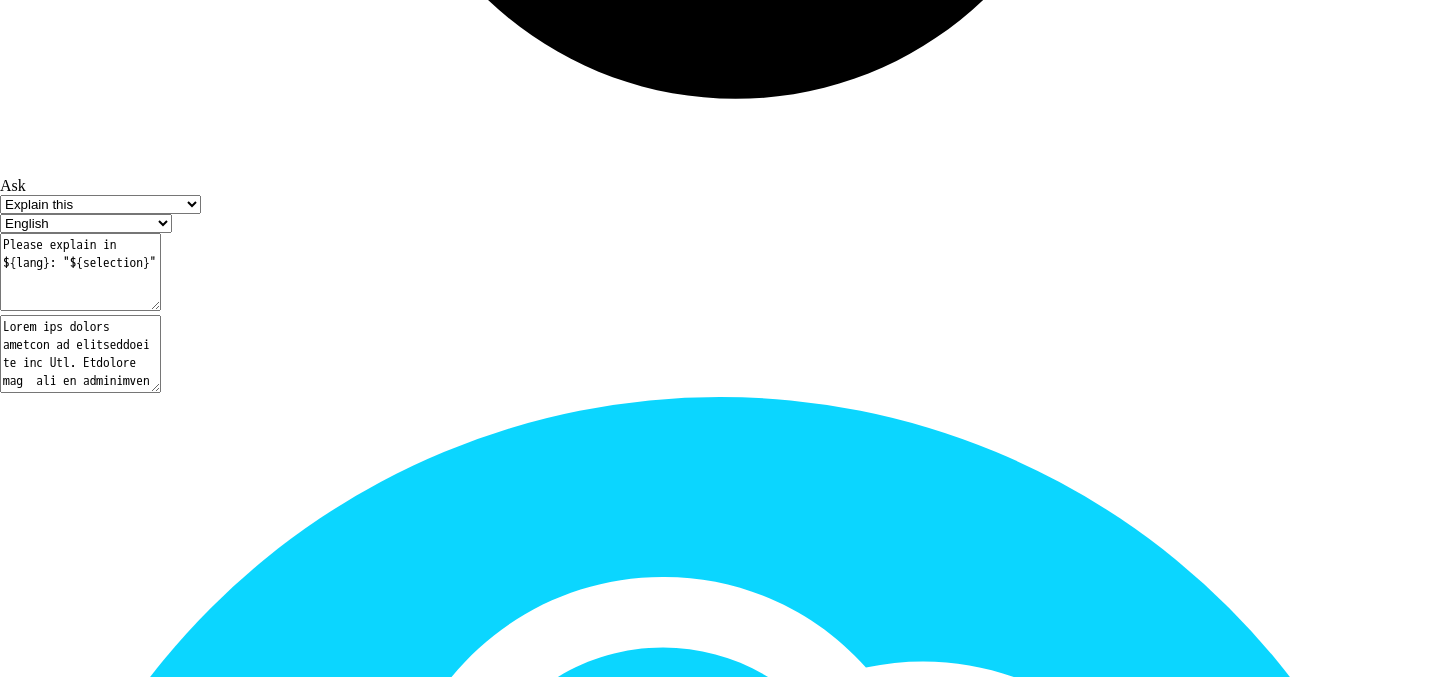 type on "your spaces appear closed
repo brackets, as this will help level arch. you may find that you are then in the correct zone to finish and pt may be happy." 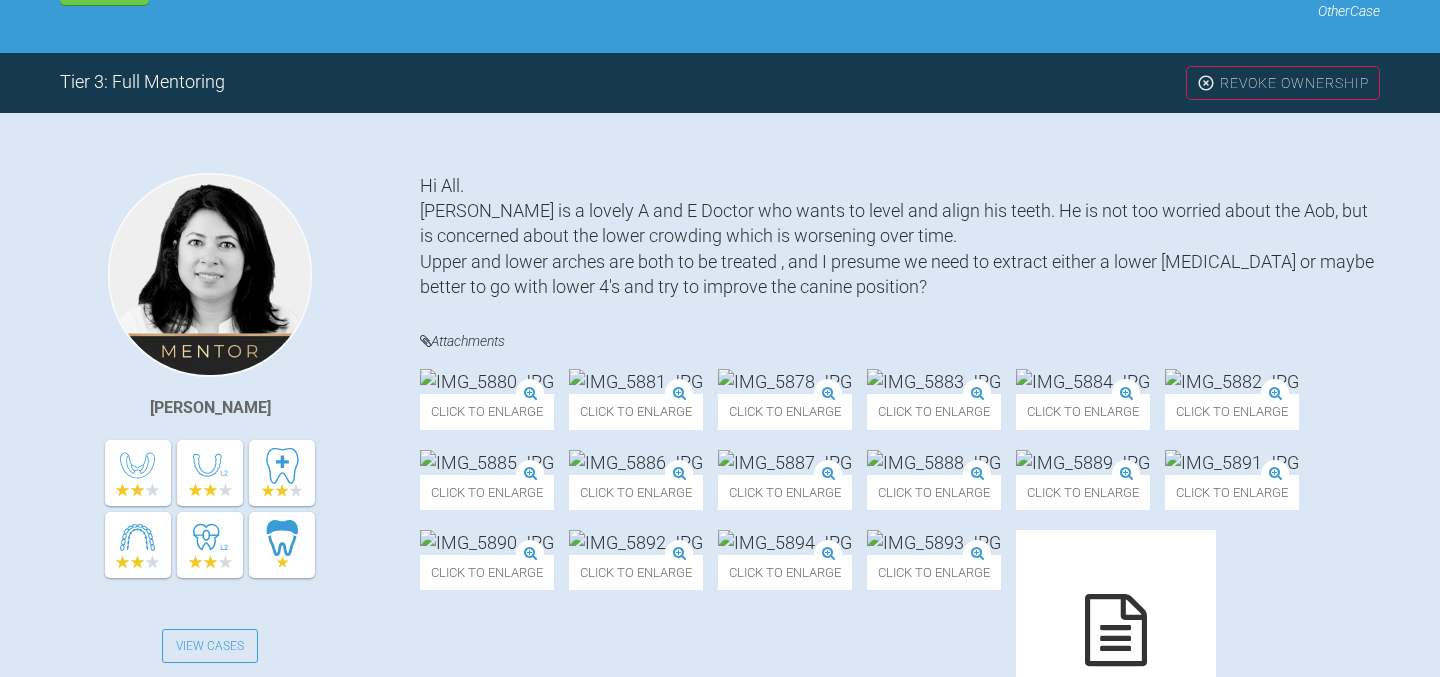 scroll, scrollTop: 0, scrollLeft: 0, axis: both 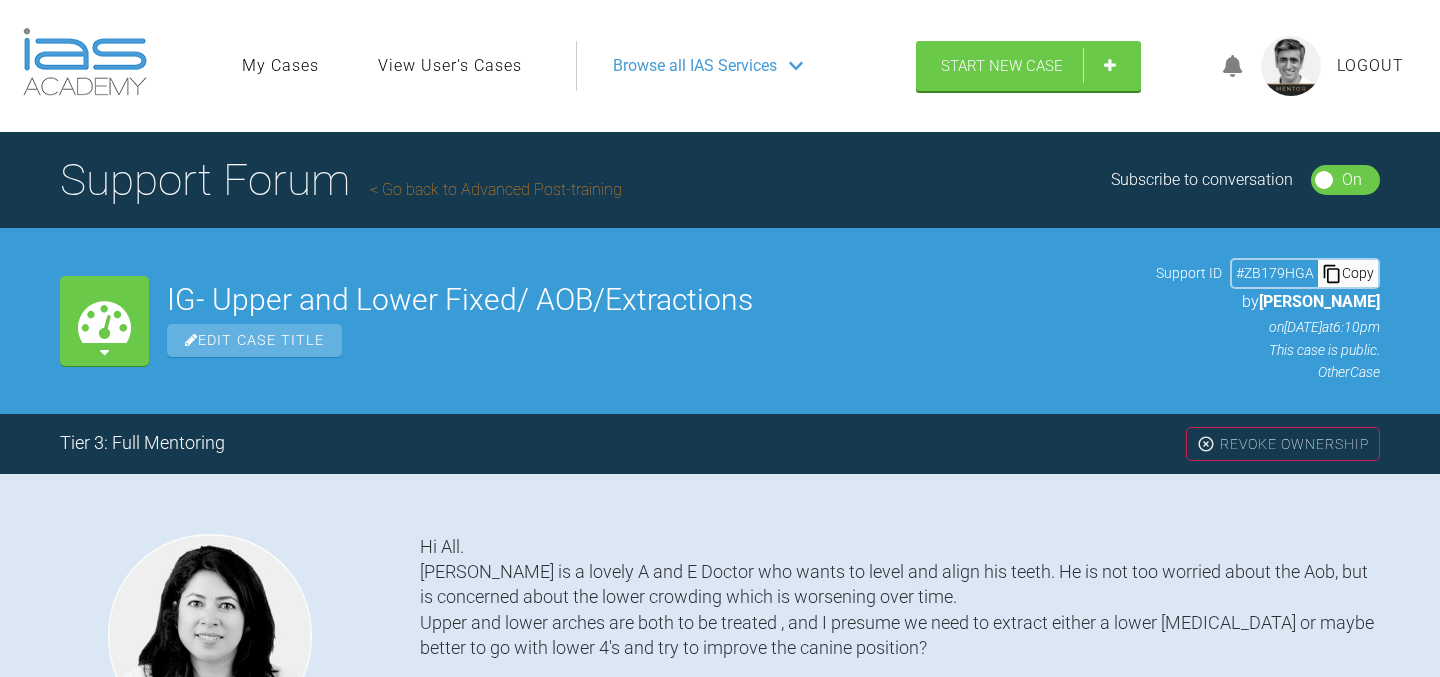 click on "Go back to Advanced Post-training" at bounding box center (496, 189) 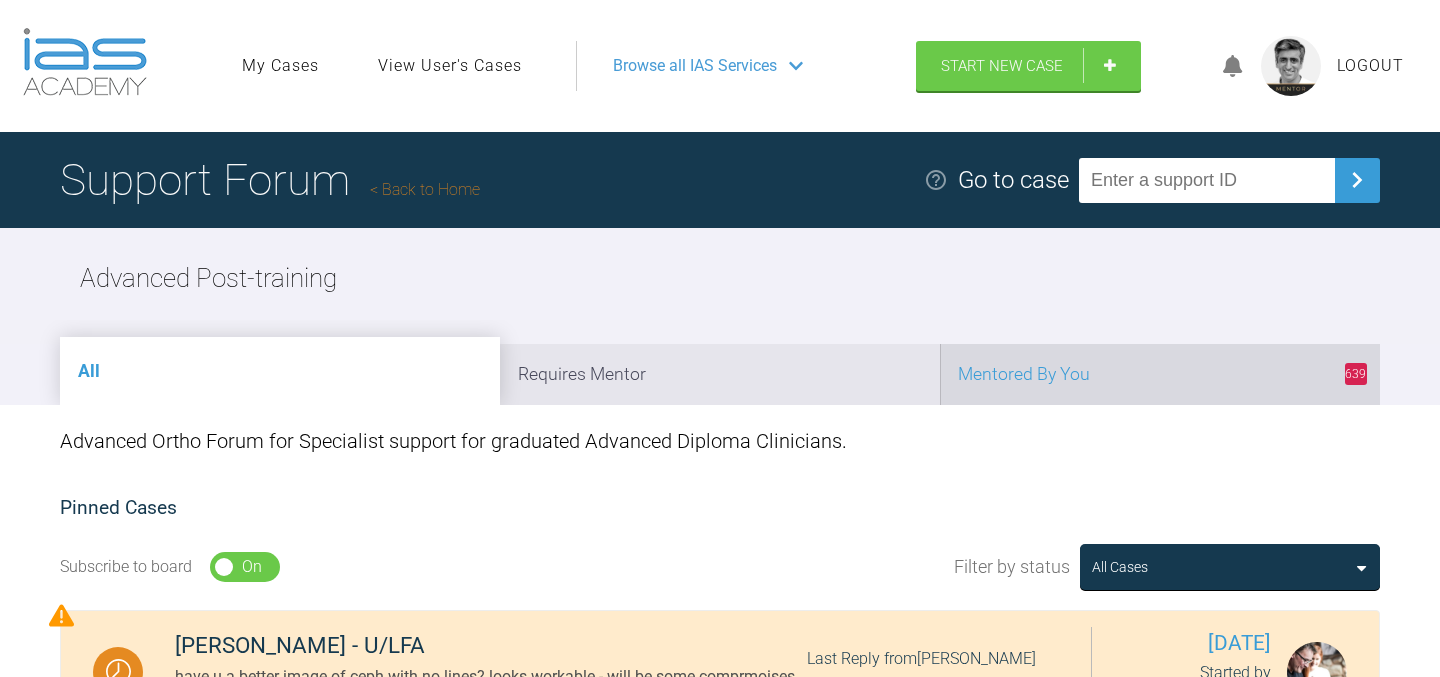 click on "639 Mentored By You" at bounding box center [1160, 374] 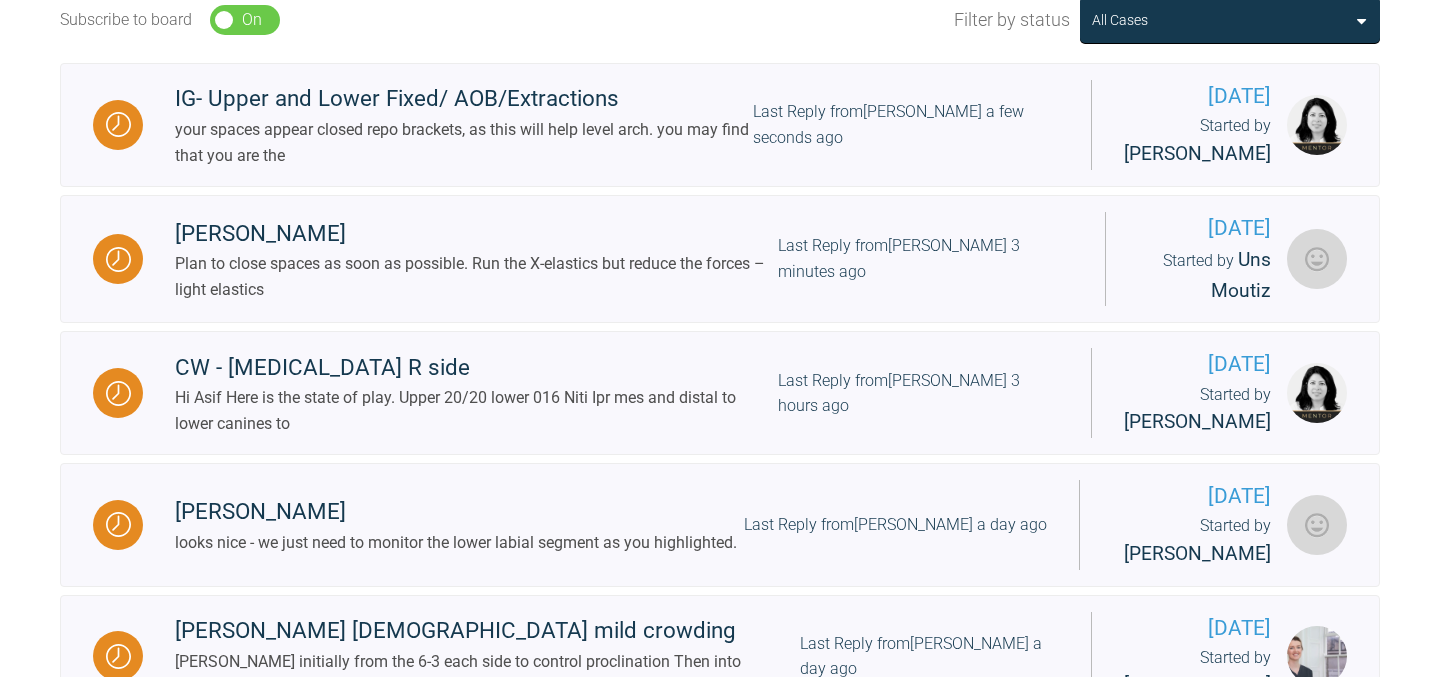 scroll, scrollTop: 588, scrollLeft: 0, axis: vertical 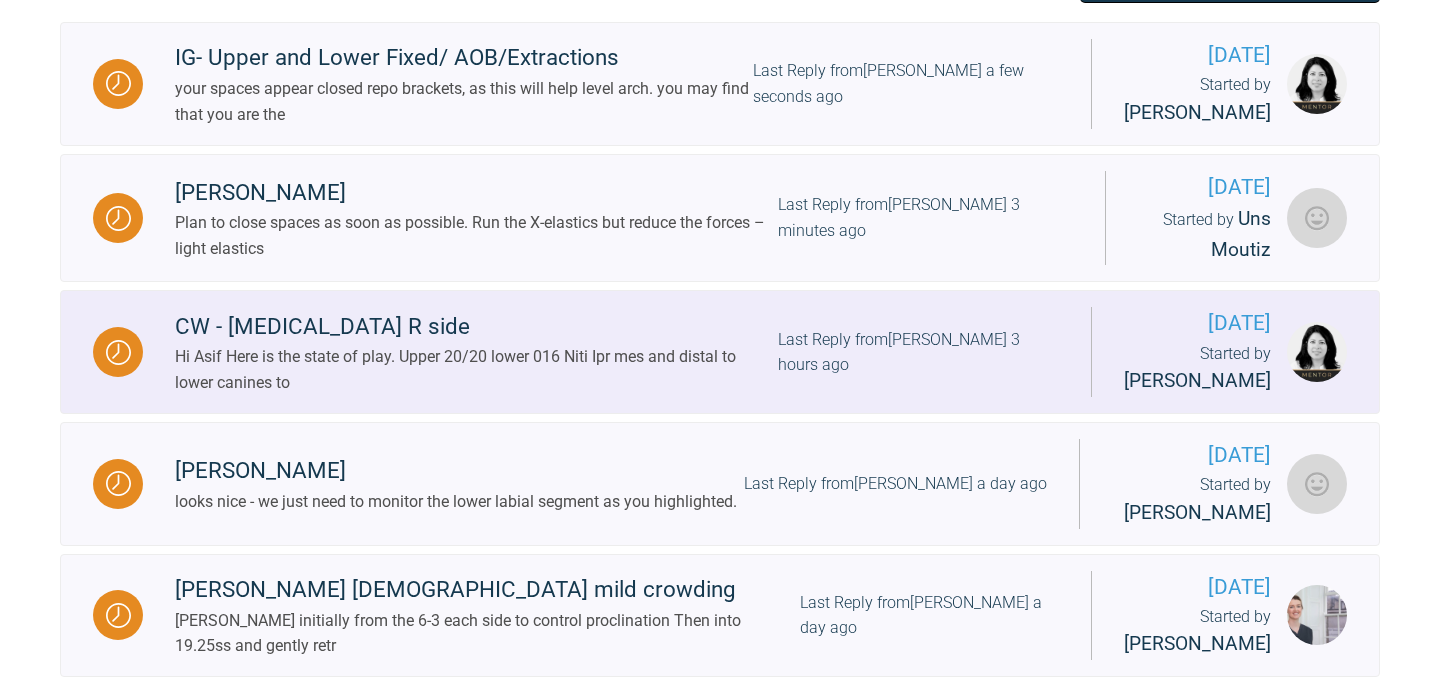 click on "Hi Asif
Here is the state of play.
Upper 20/20 lower 016 Niti
Ipr mes and distal to lower canines to" at bounding box center (476, 369) 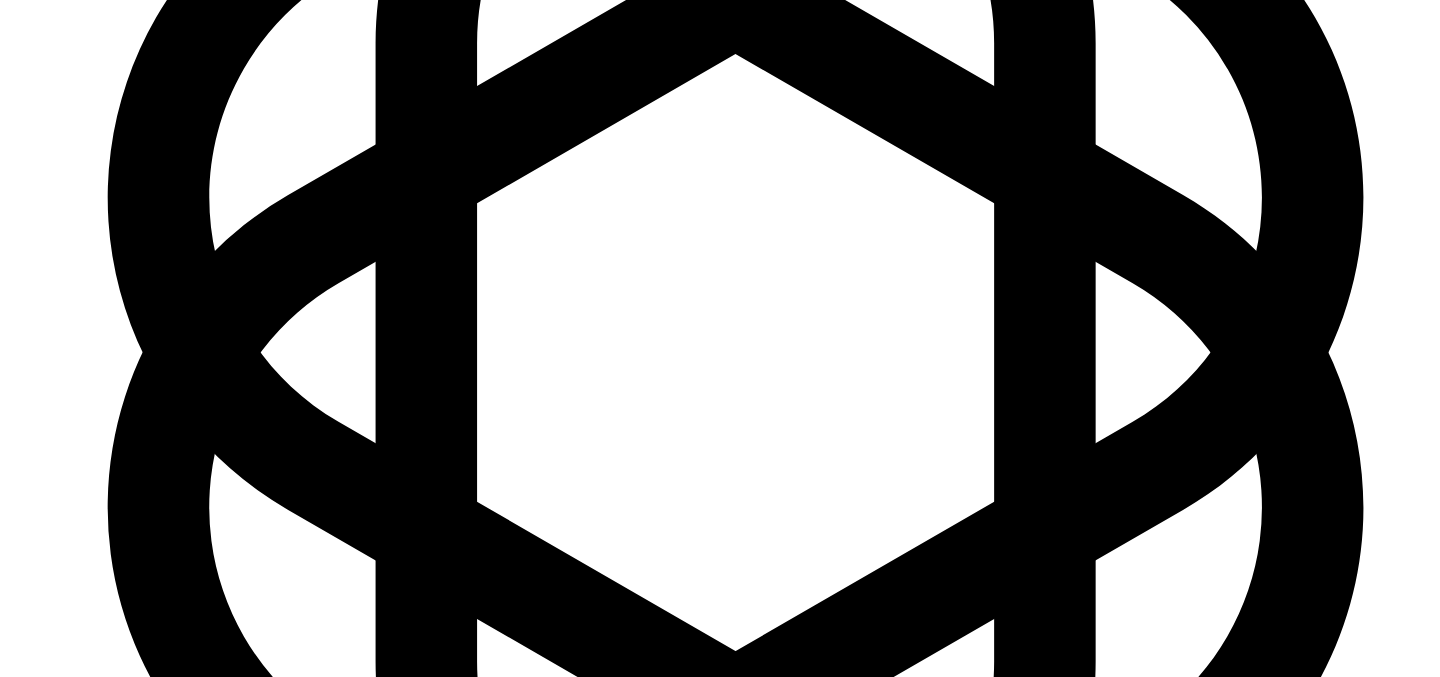 scroll, scrollTop: 15056, scrollLeft: 0, axis: vertical 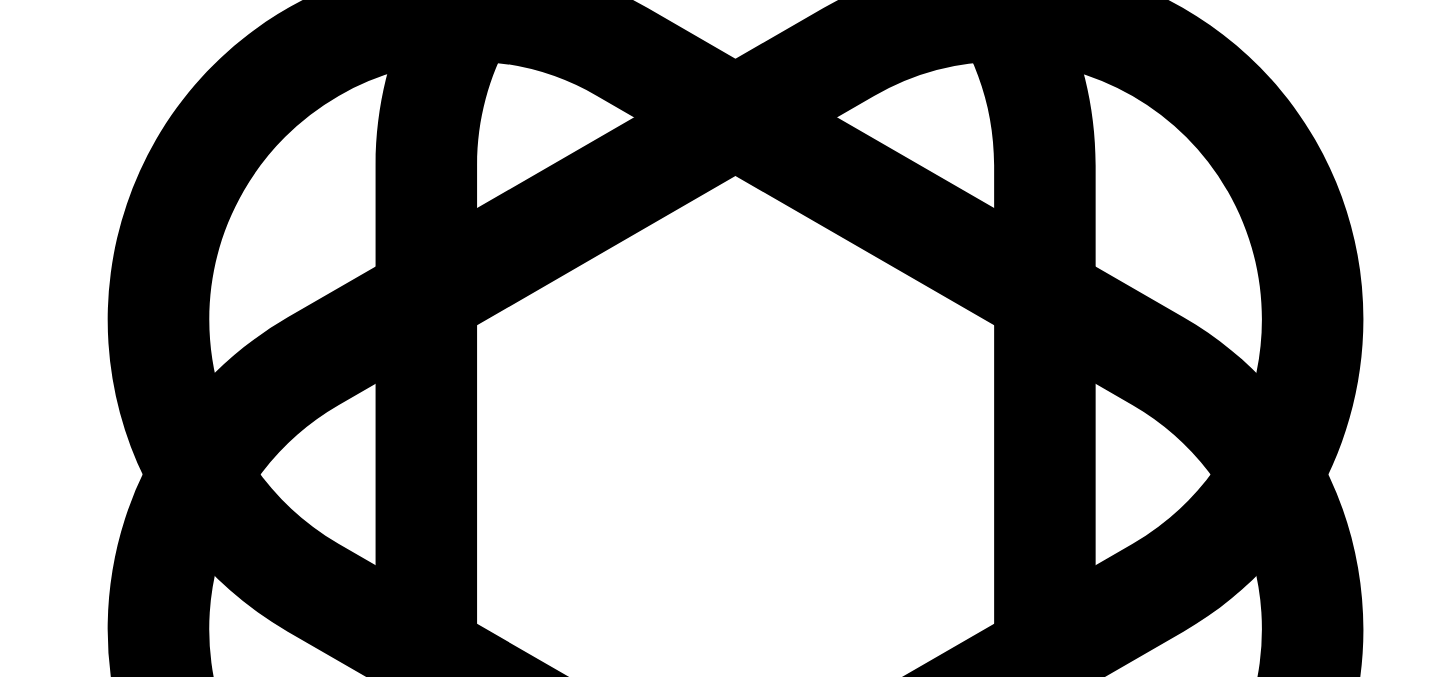 click at bounding box center [487, -1066] 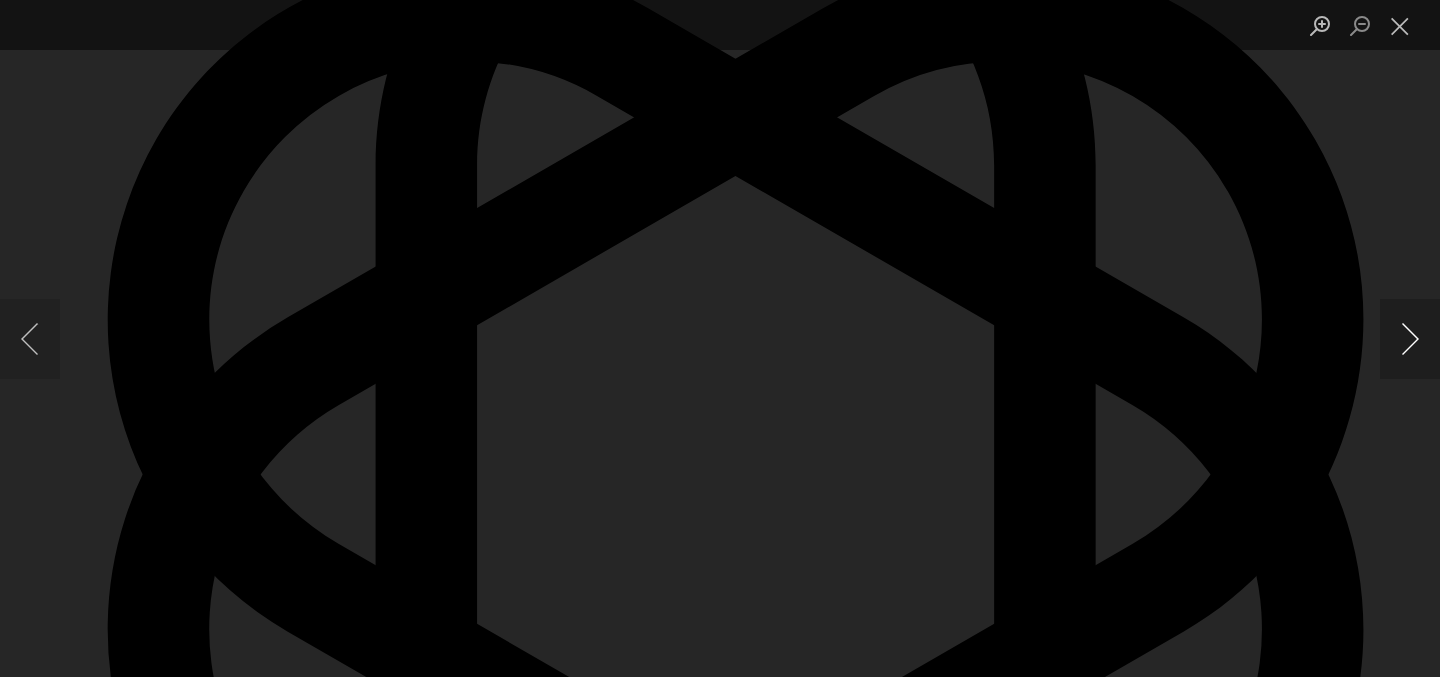 click at bounding box center [1410, 339] 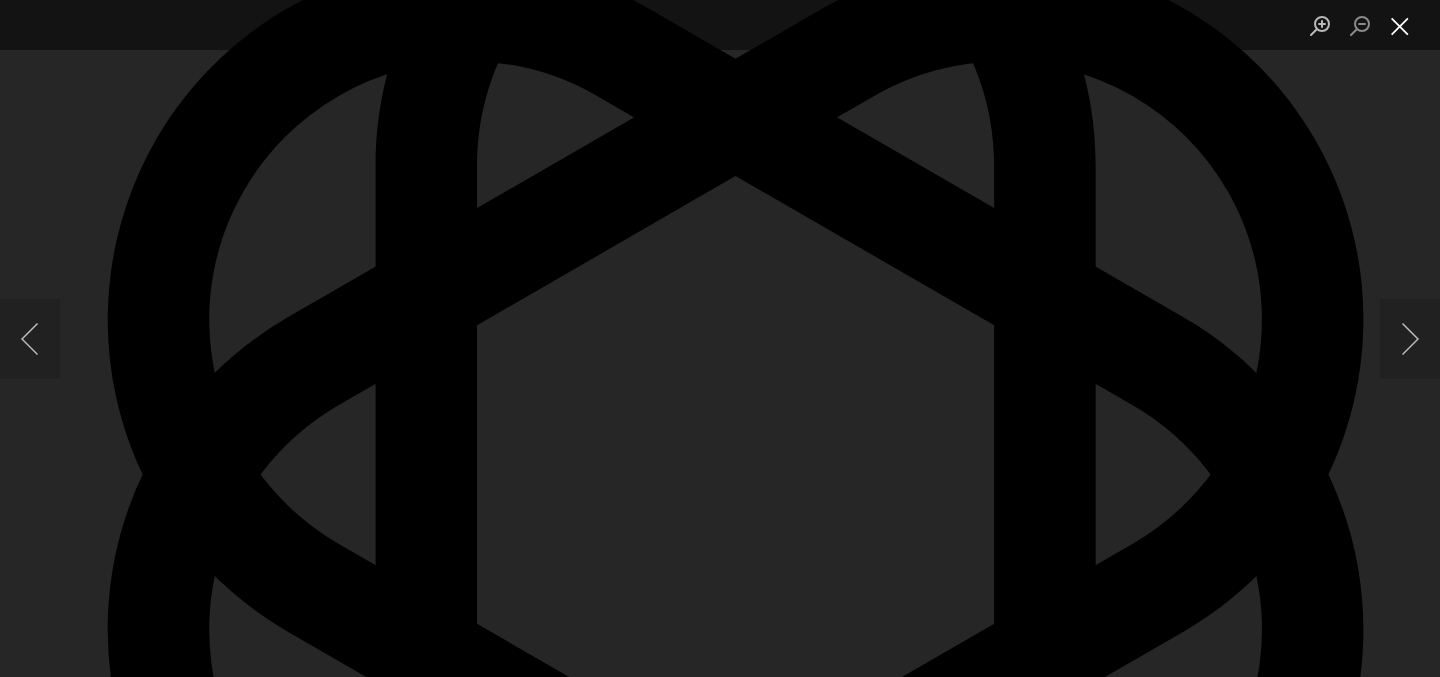 click at bounding box center [1400, 25] 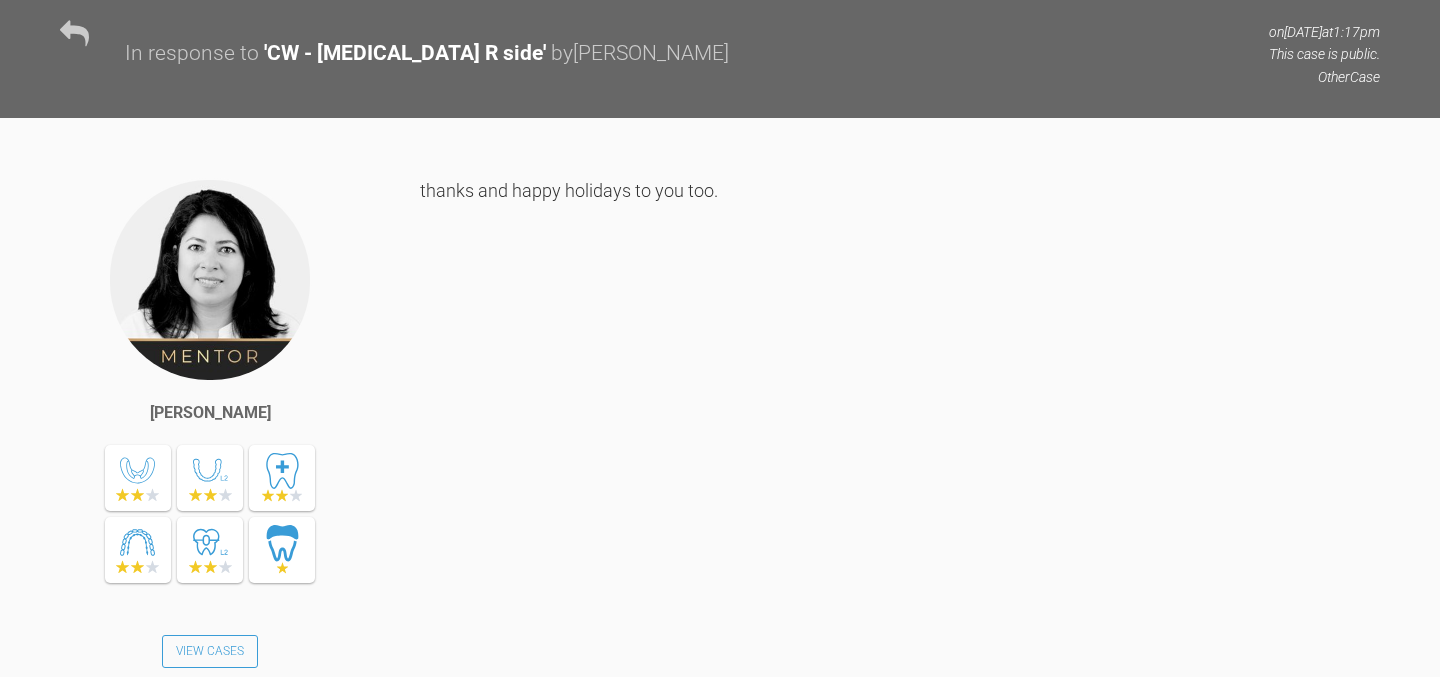 scroll, scrollTop: 12621, scrollLeft: 0, axis: vertical 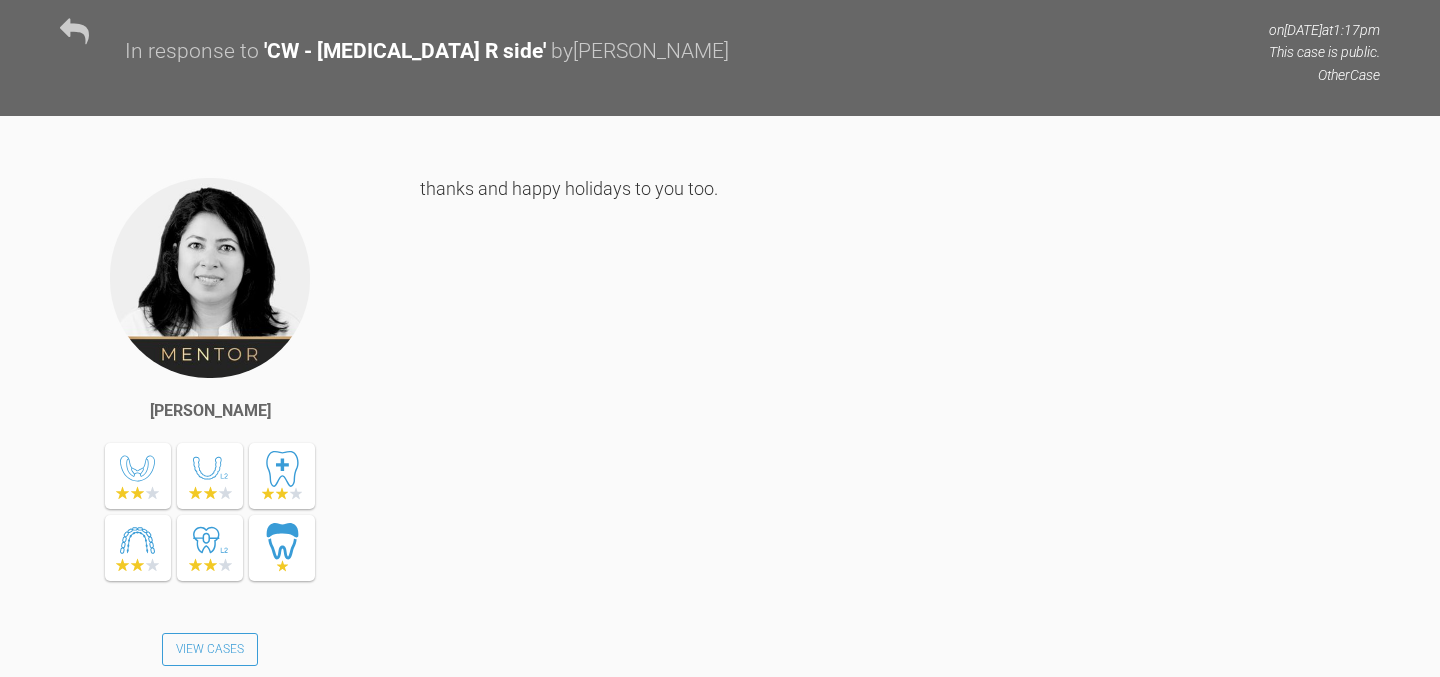 click at bounding box center (487, -967) 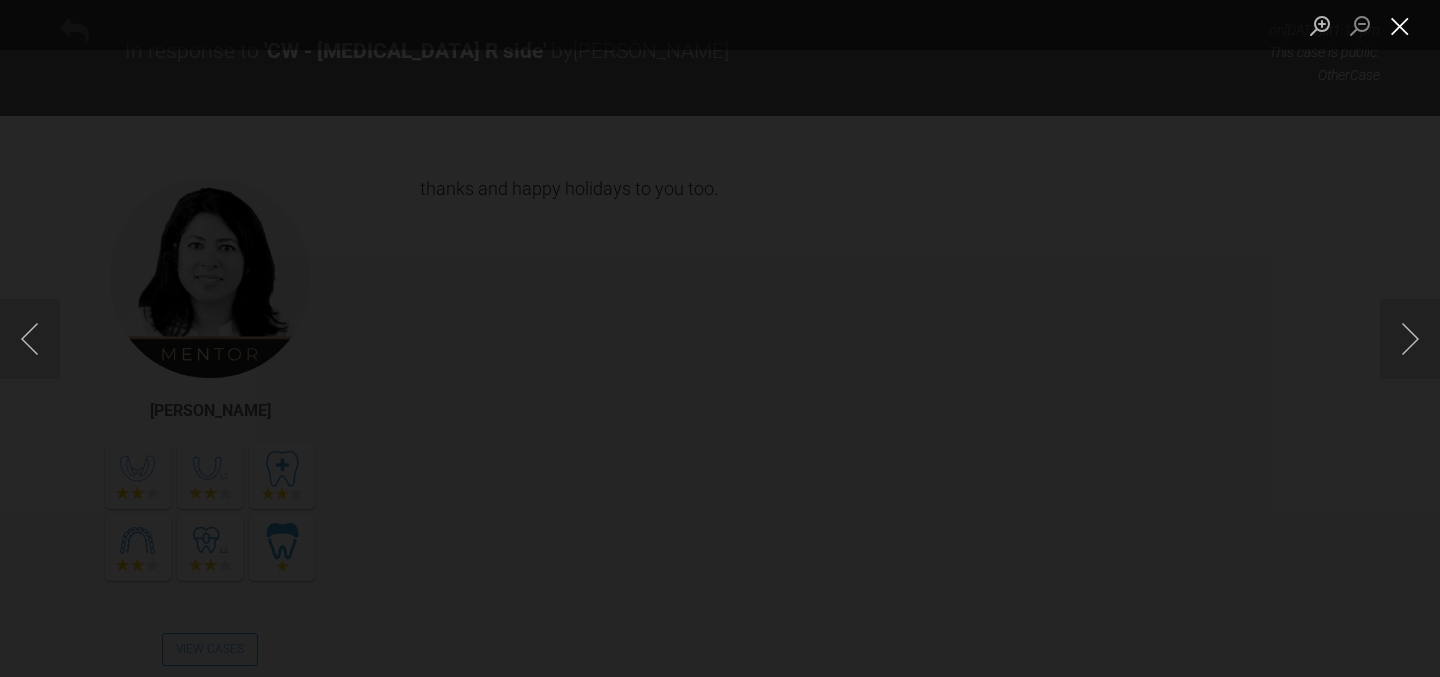 click at bounding box center [1400, 25] 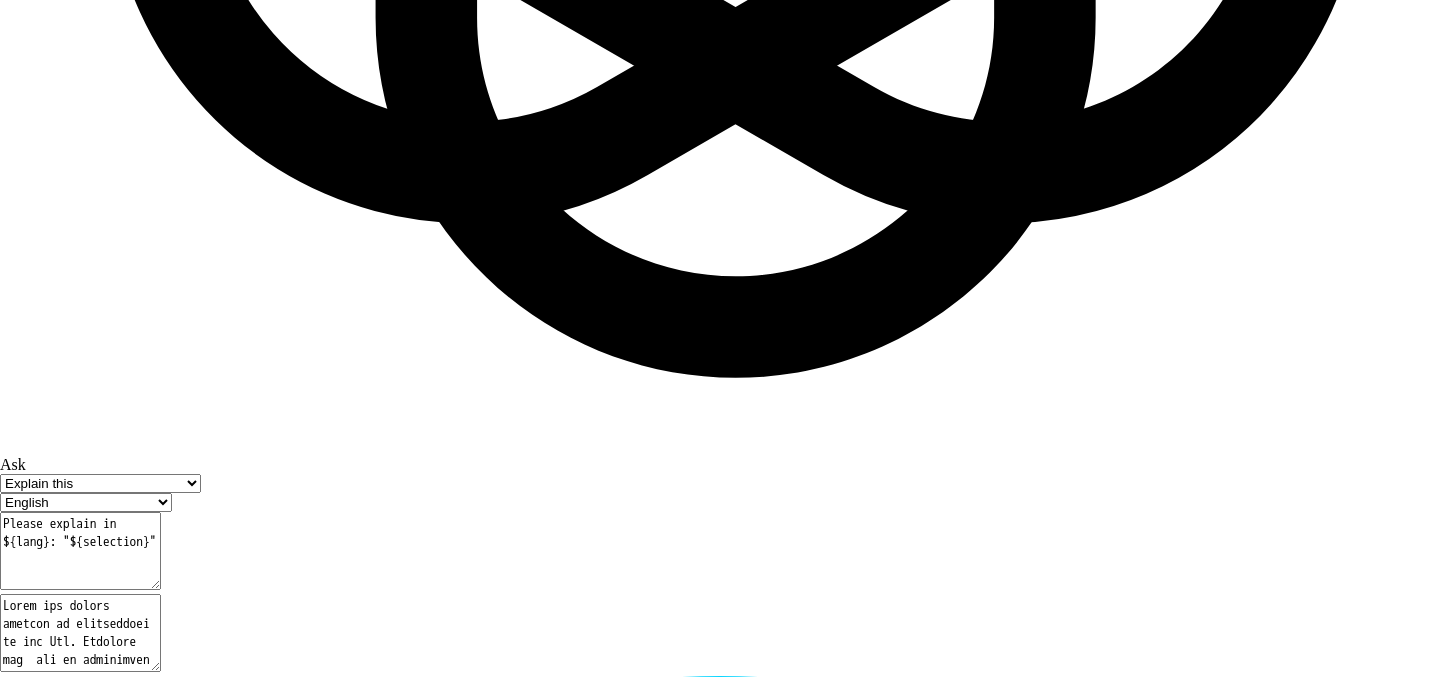 scroll, scrollTop: 15889, scrollLeft: 0, axis: vertical 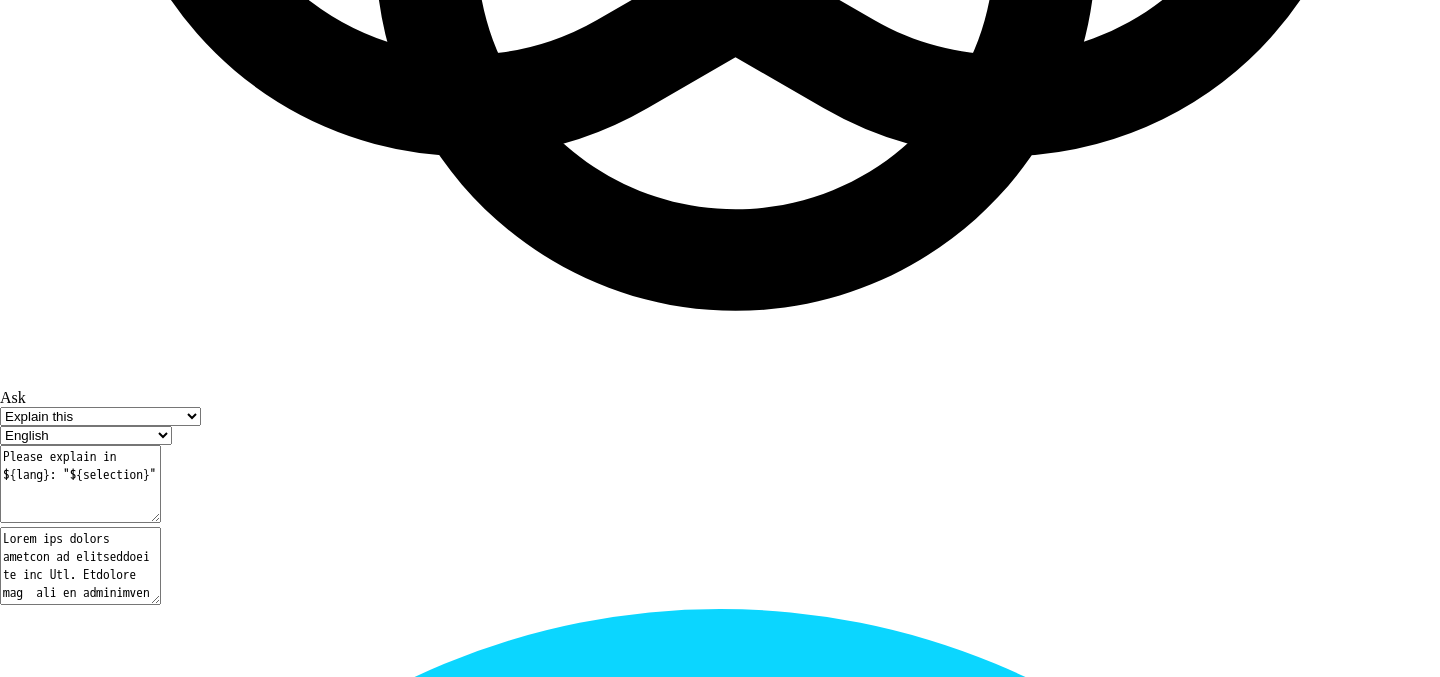 click at bounding box center [850, -1525] 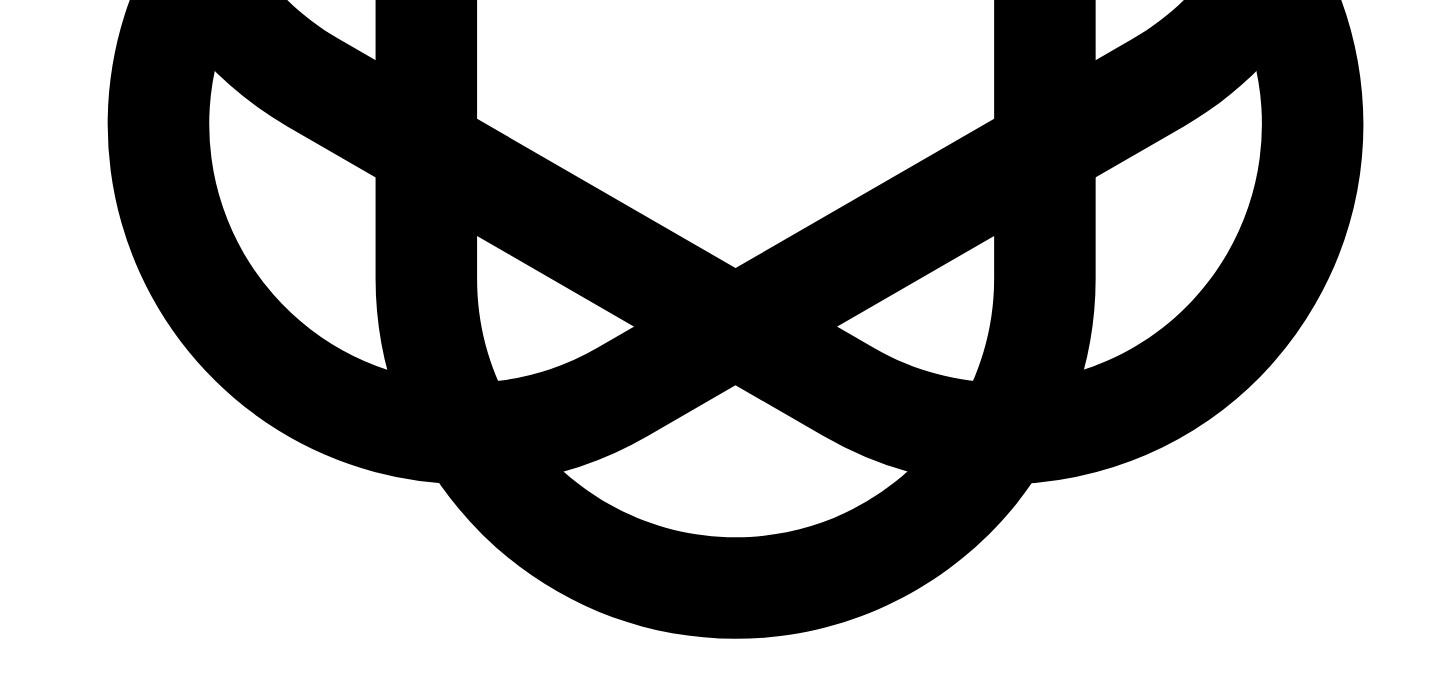 scroll, scrollTop: 15555, scrollLeft: 0, axis: vertical 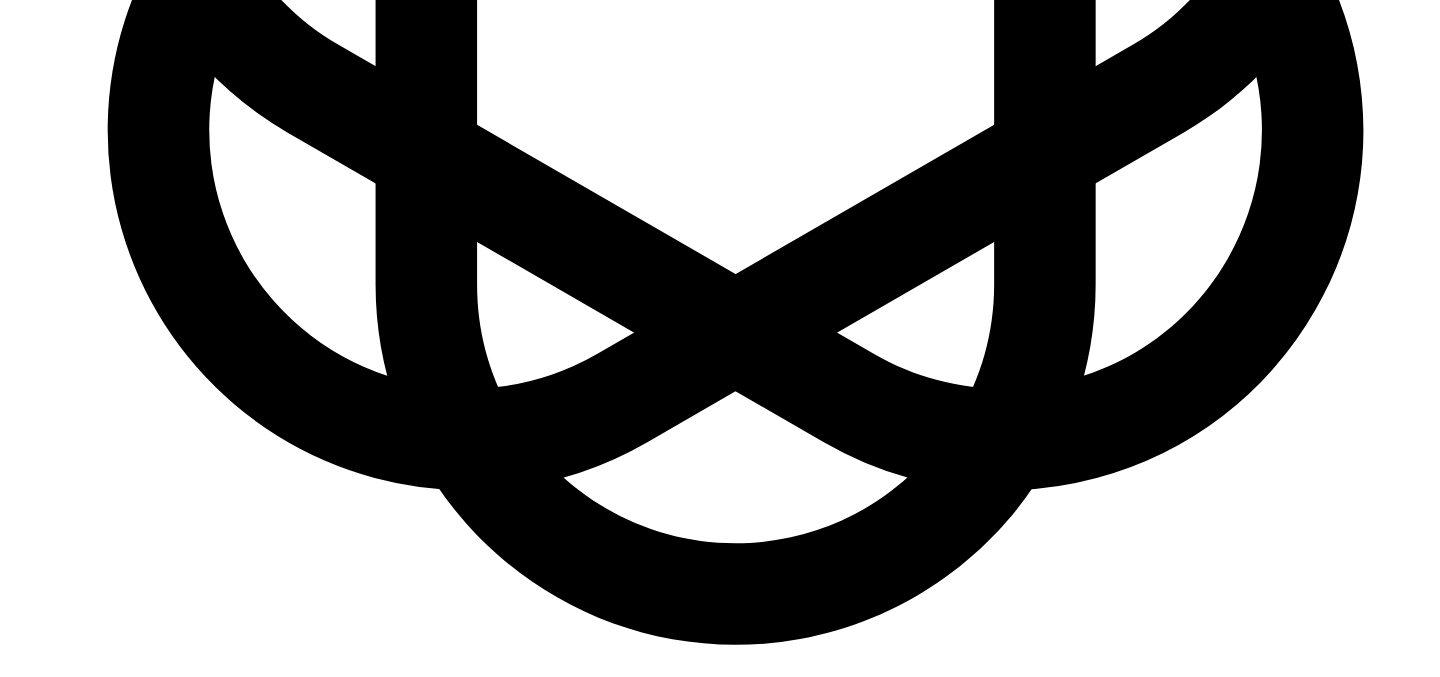 click at bounding box center [487, -1565] 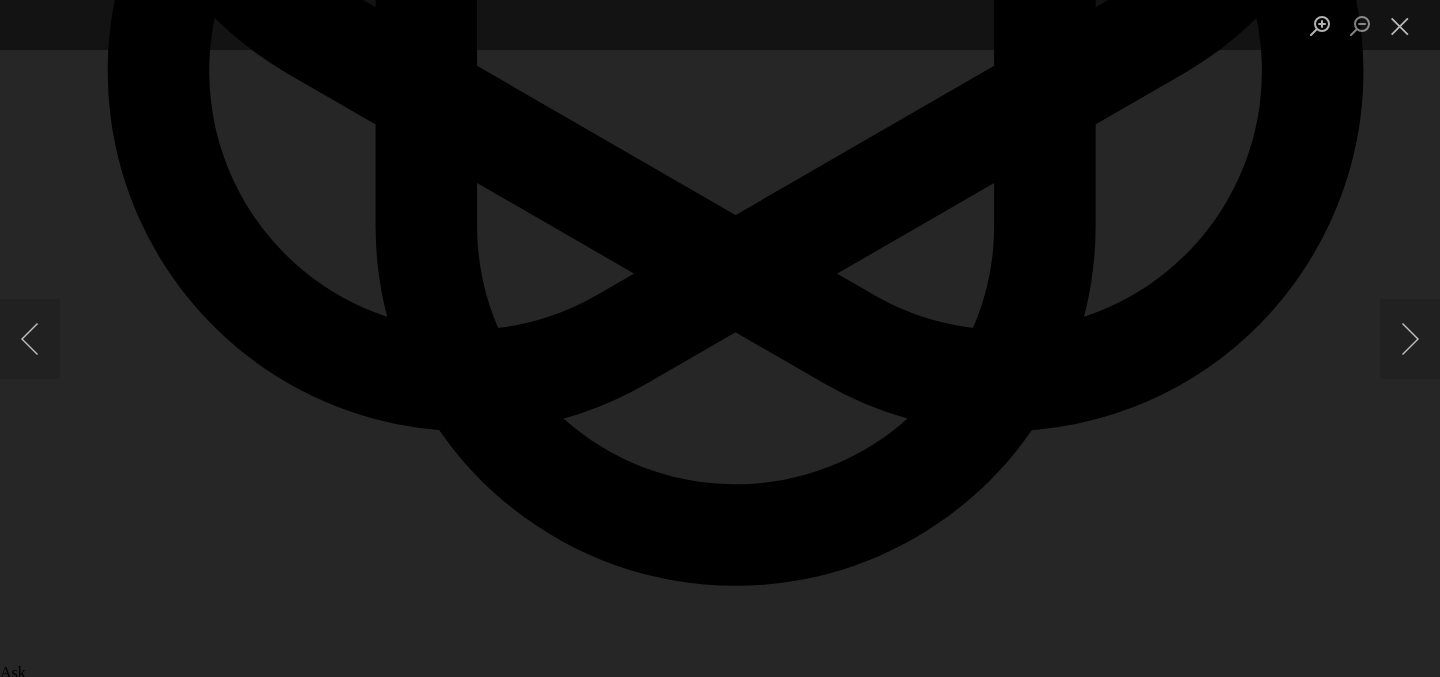 scroll, scrollTop: 15617, scrollLeft: 0, axis: vertical 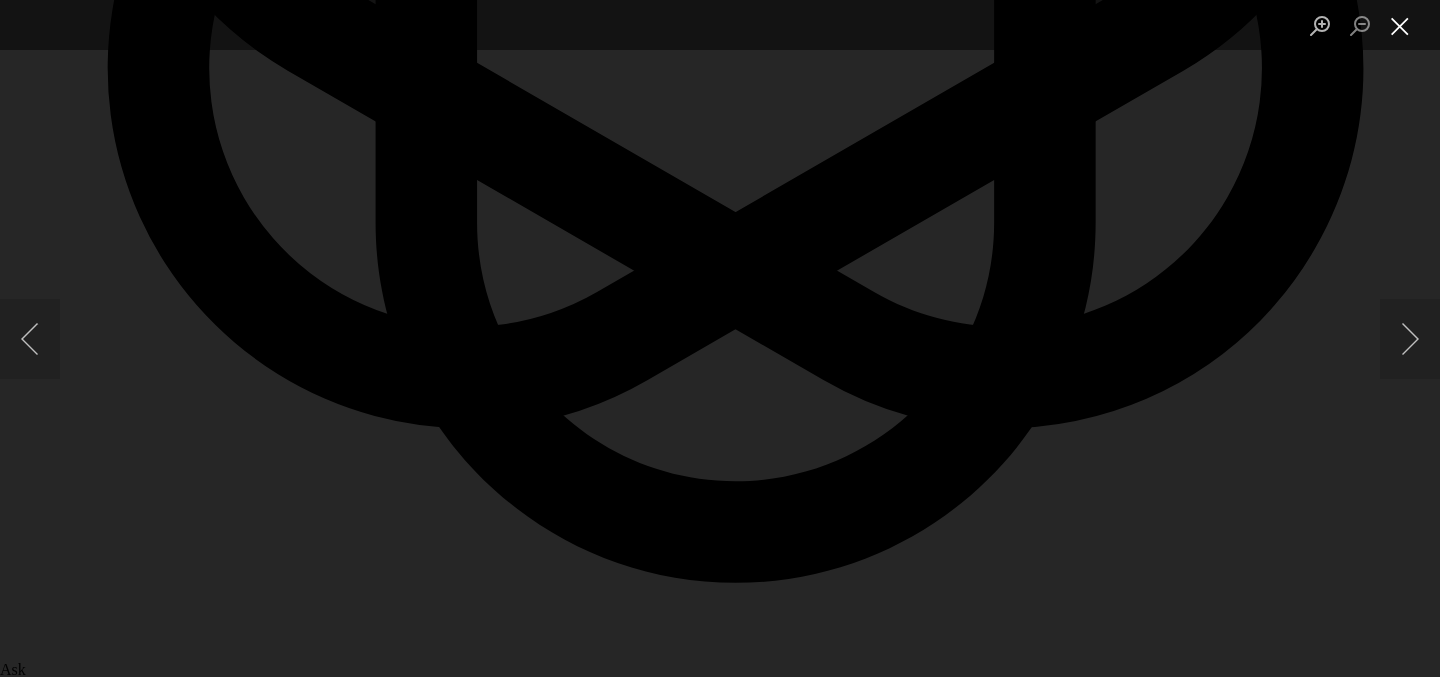 click at bounding box center (1400, 25) 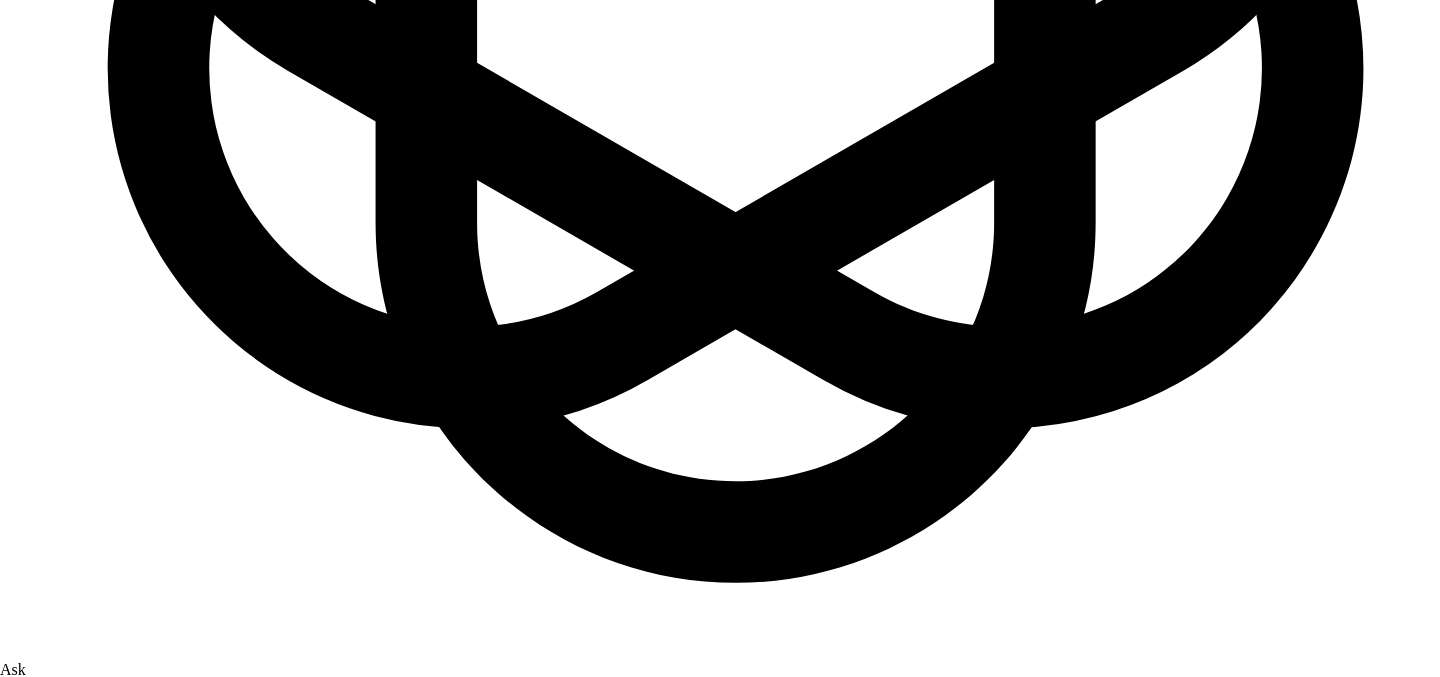 drag, startPoint x: 559, startPoint y: 556, endPoint x: 442, endPoint y: 561, distance: 117.10679 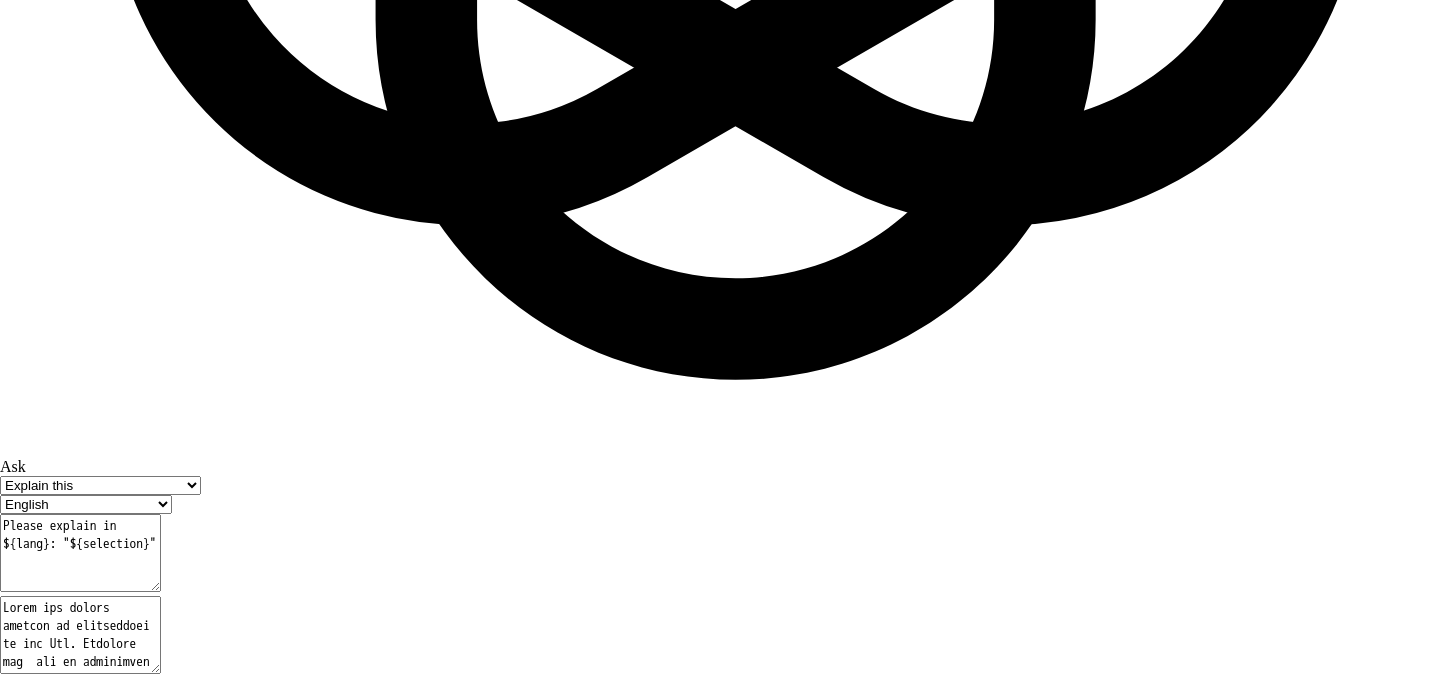 scroll, scrollTop: 15824, scrollLeft: 0, axis: vertical 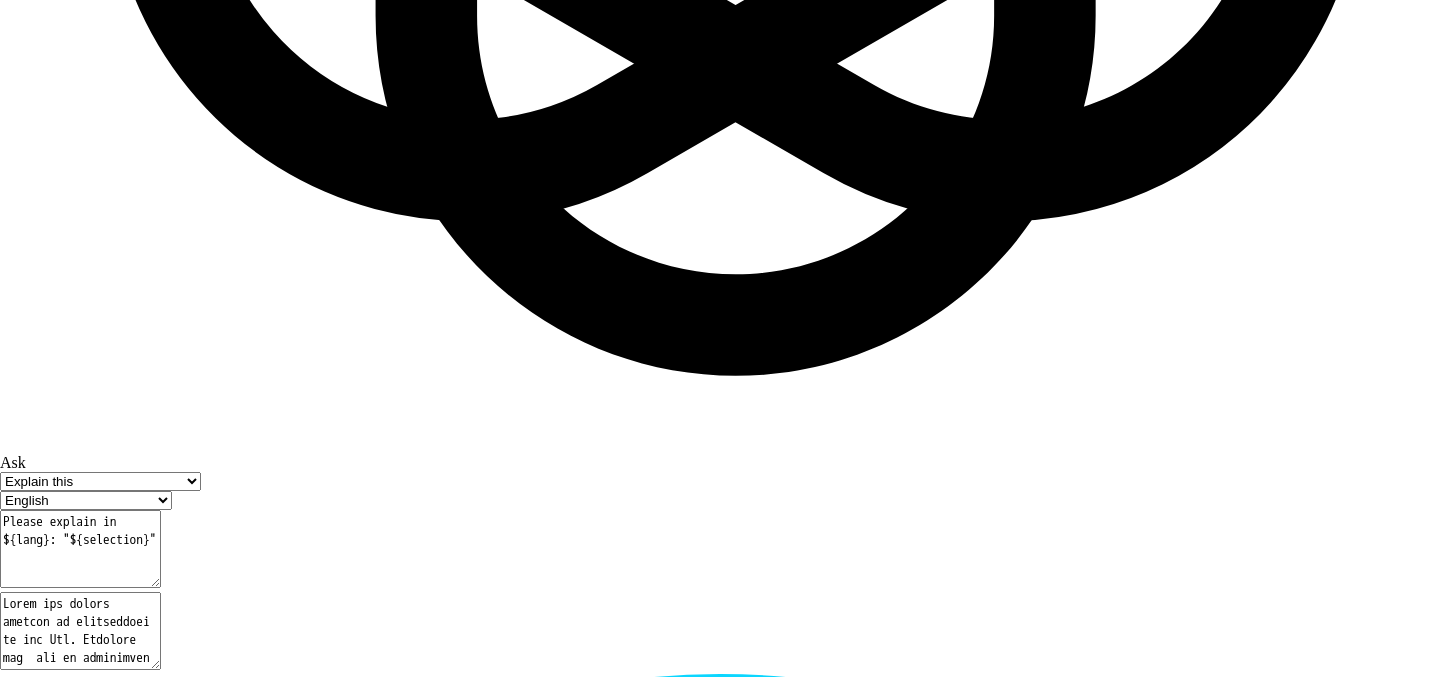 type on "are you in ss upper or niti?
place in ss to help with transverse
pwc to close space
elastics asymmetric UR3 - UR6 - LR4 - LR6
LL3, UL3, UL6, LL6" 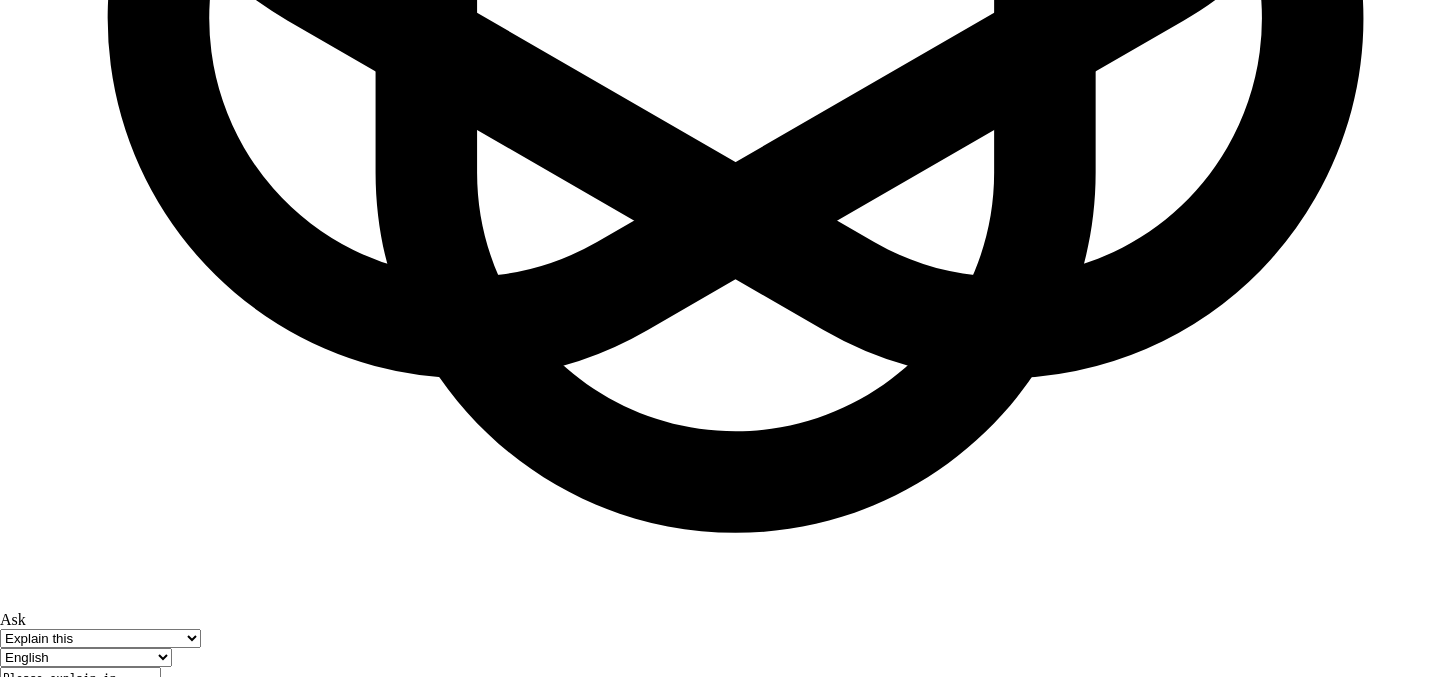 scroll, scrollTop: 16647, scrollLeft: 0, axis: vertical 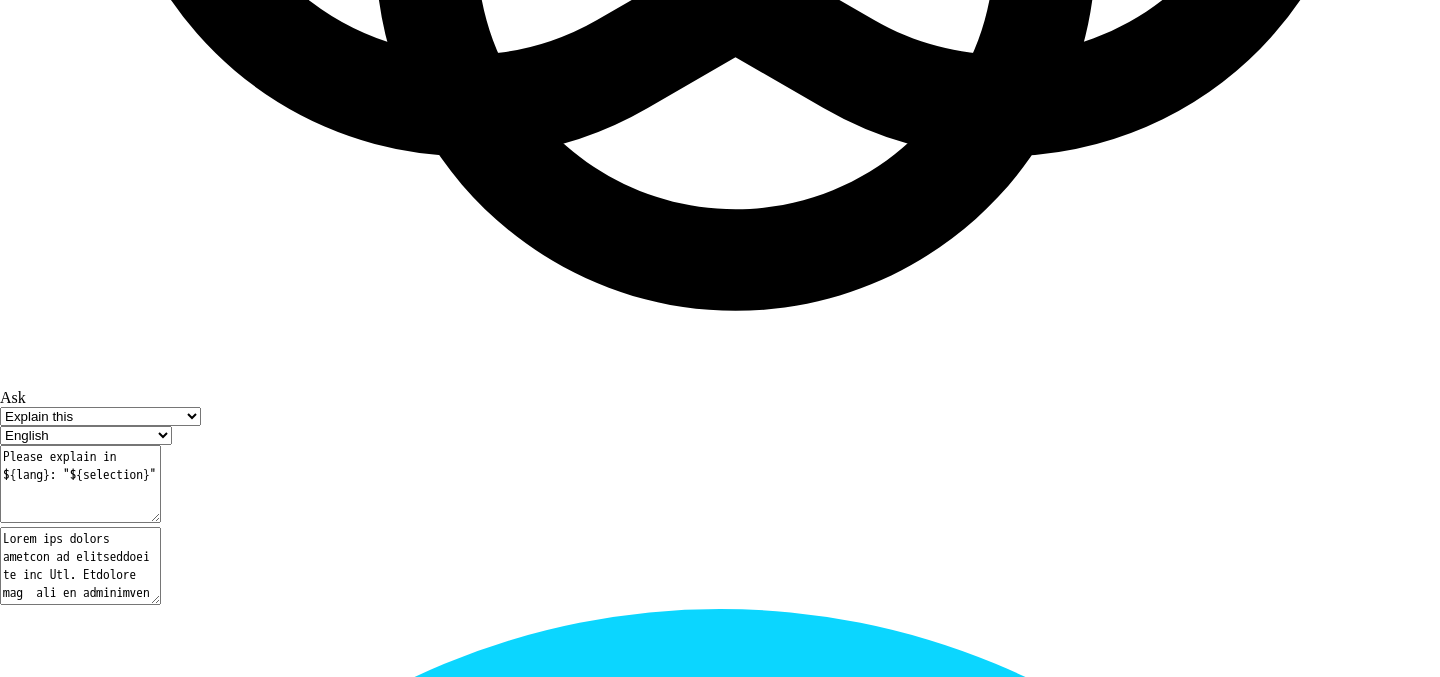 click on "Off" at bounding box center (348, -1393) 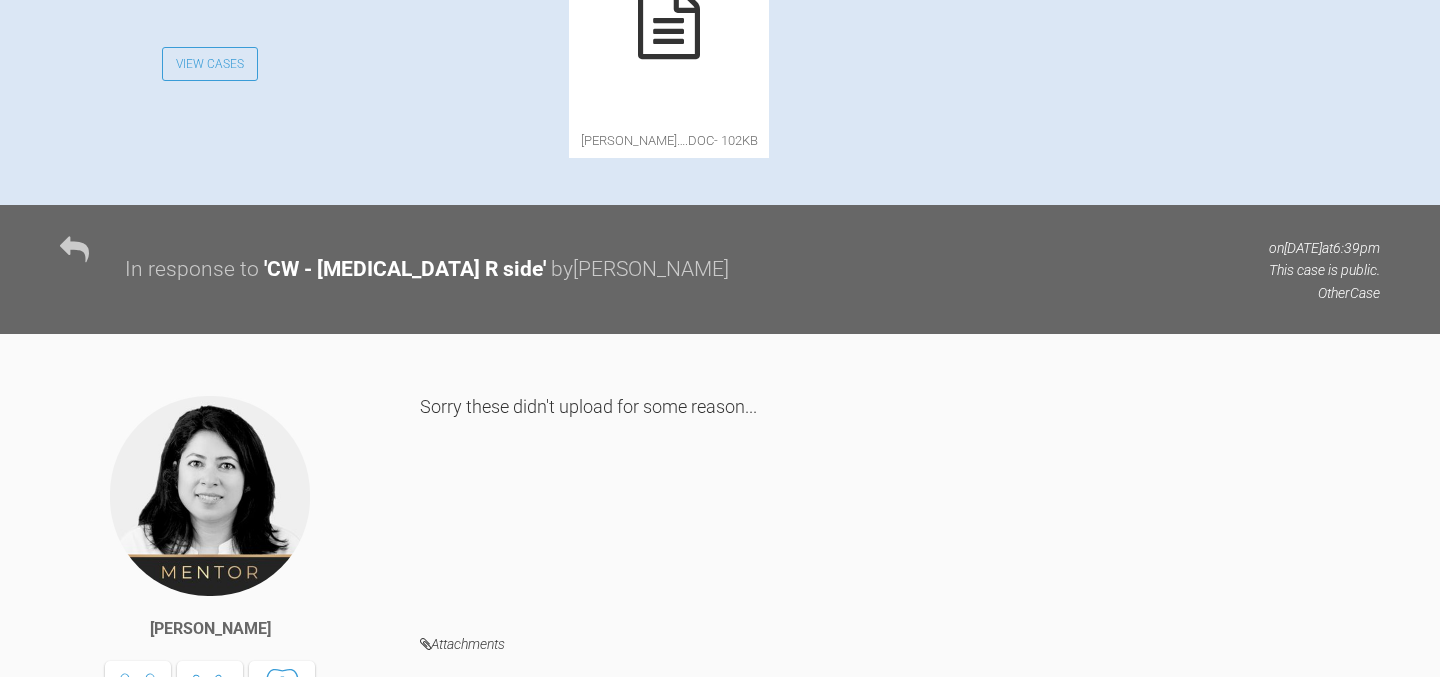 scroll, scrollTop: 0, scrollLeft: 0, axis: both 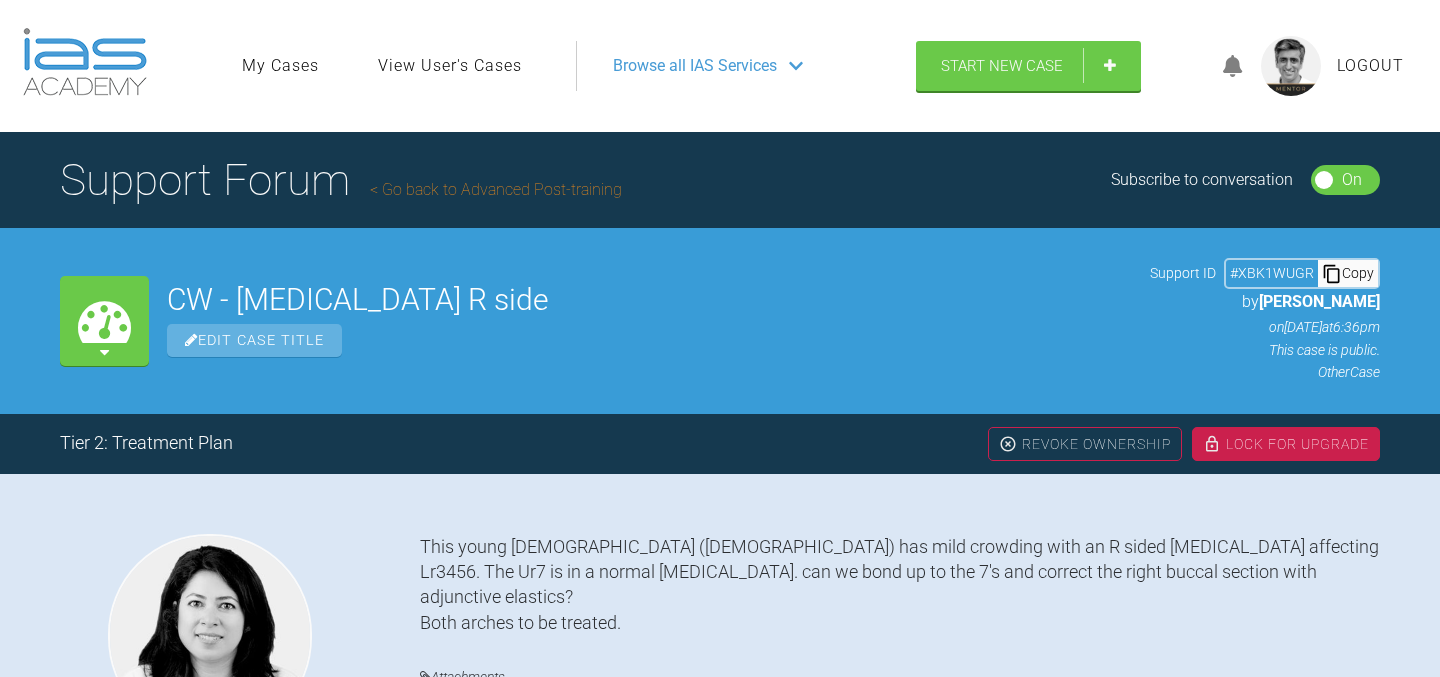 click on "Go back to Advanced Post-training" at bounding box center (496, 189) 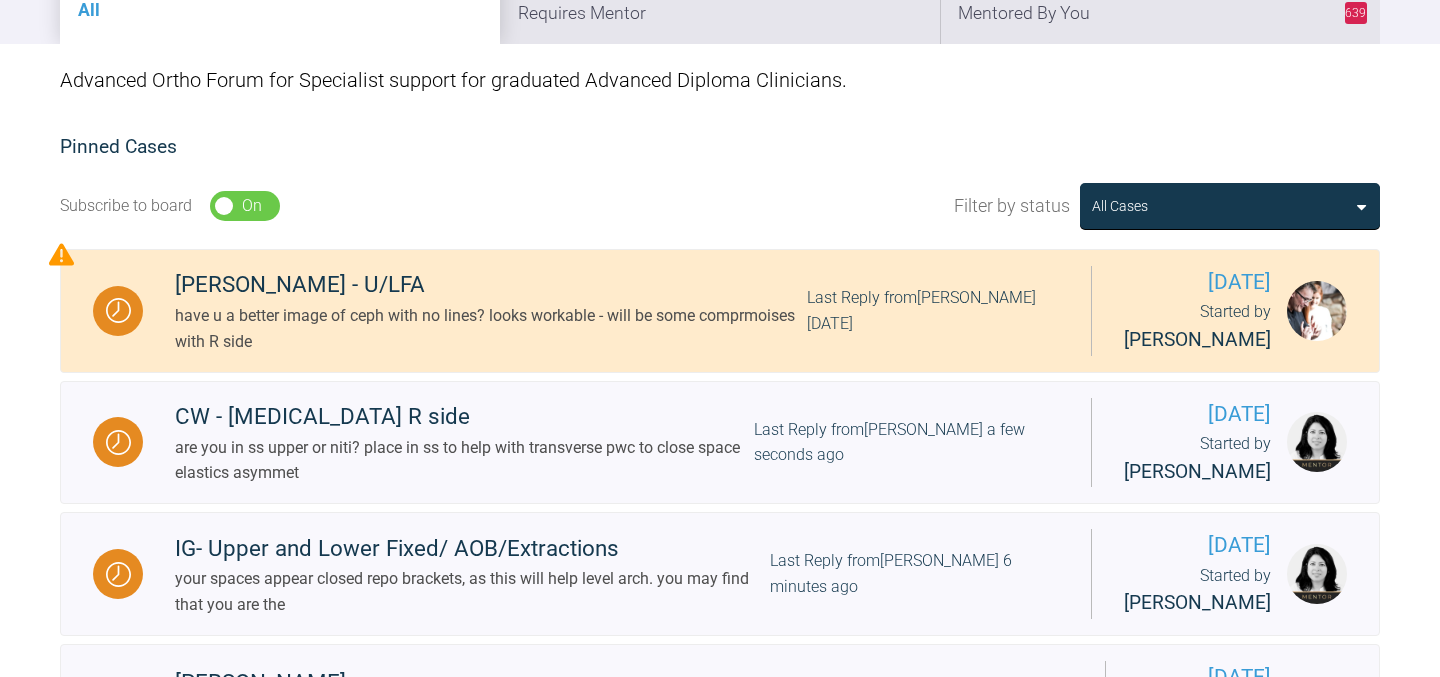 scroll, scrollTop: 396, scrollLeft: 0, axis: vertical 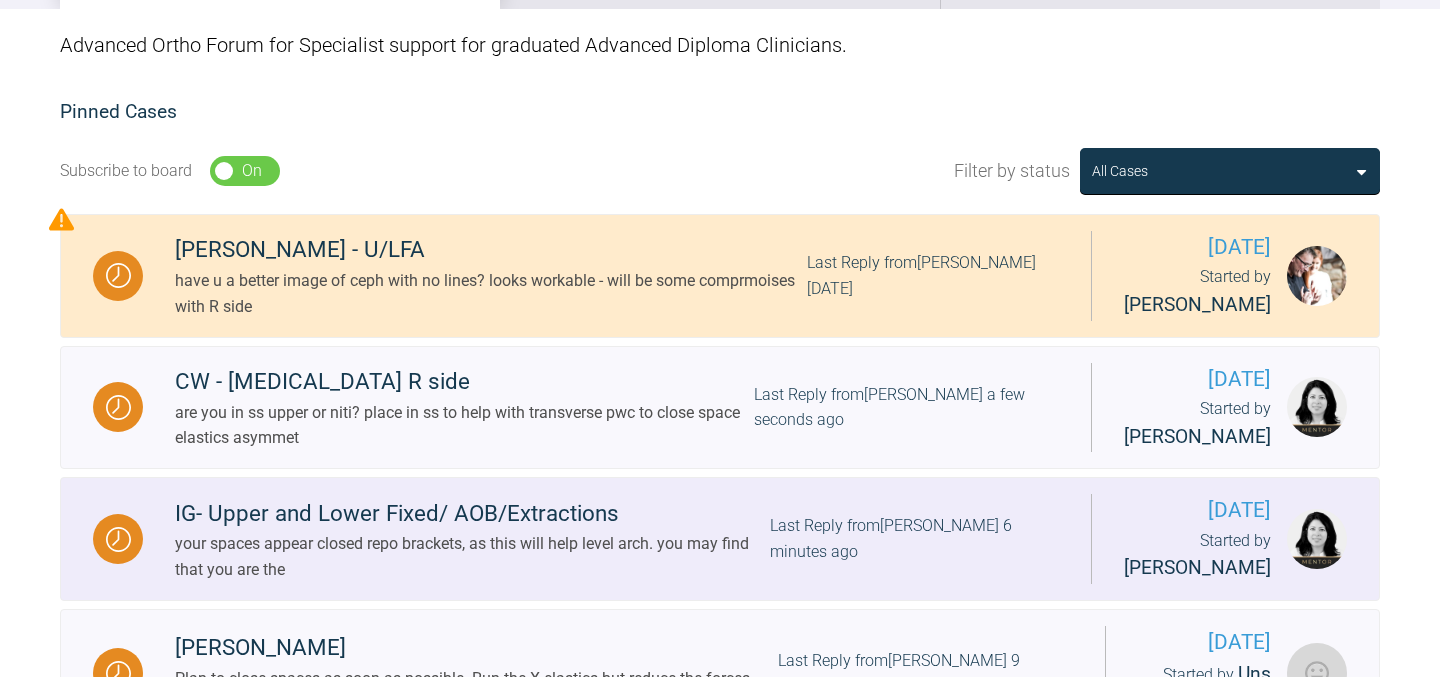 click on "Last Reply from  [PERSON_NAME]   6 minutes ago" at bounding box center [914, 538] 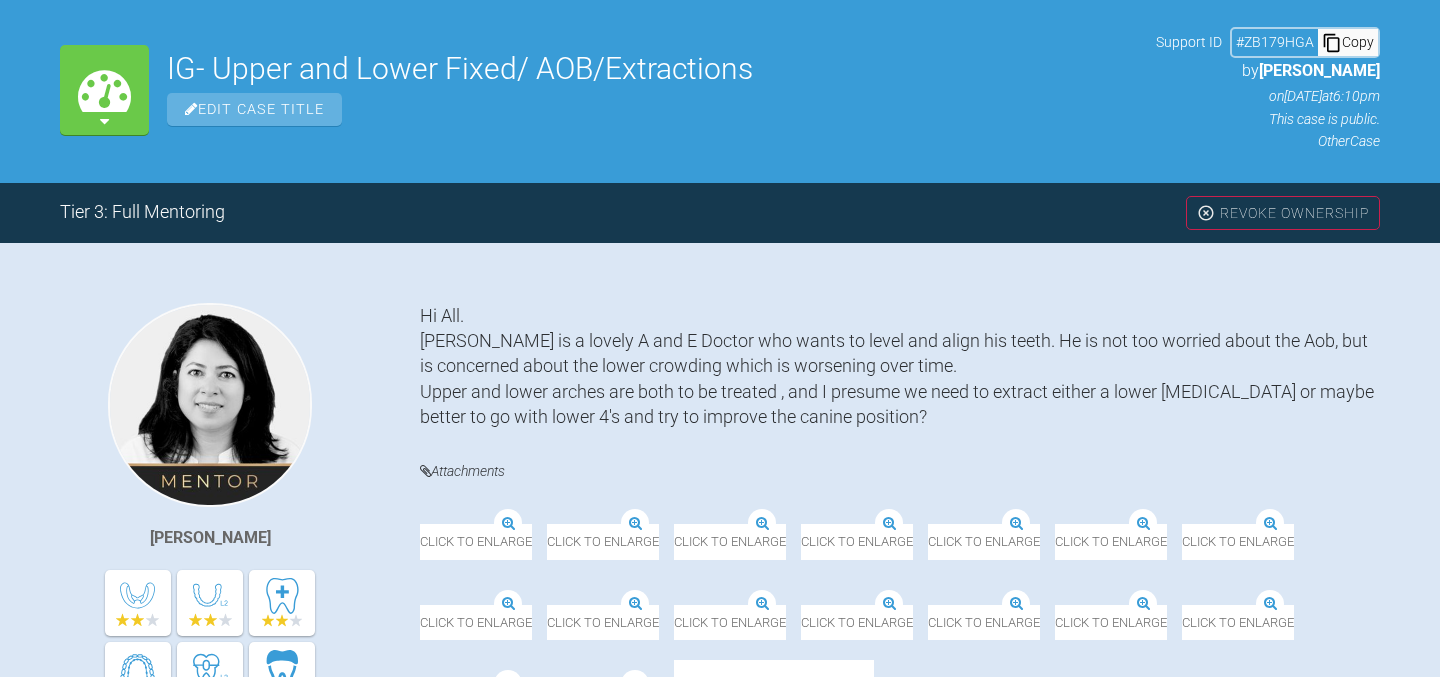 scroll, scrollTop: 0, scrollLeft: 0, axis: both 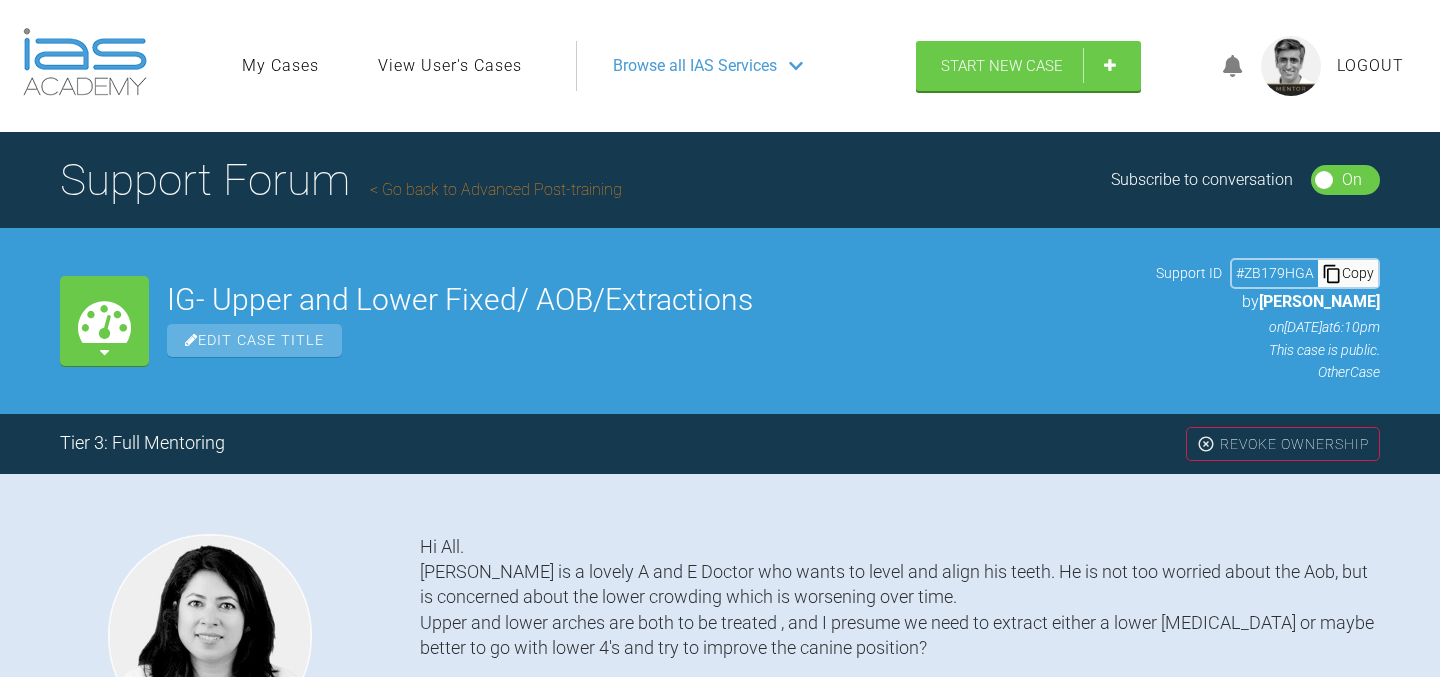 click on "Go back to Advanced Post-training" at bounding box center [496, 189] 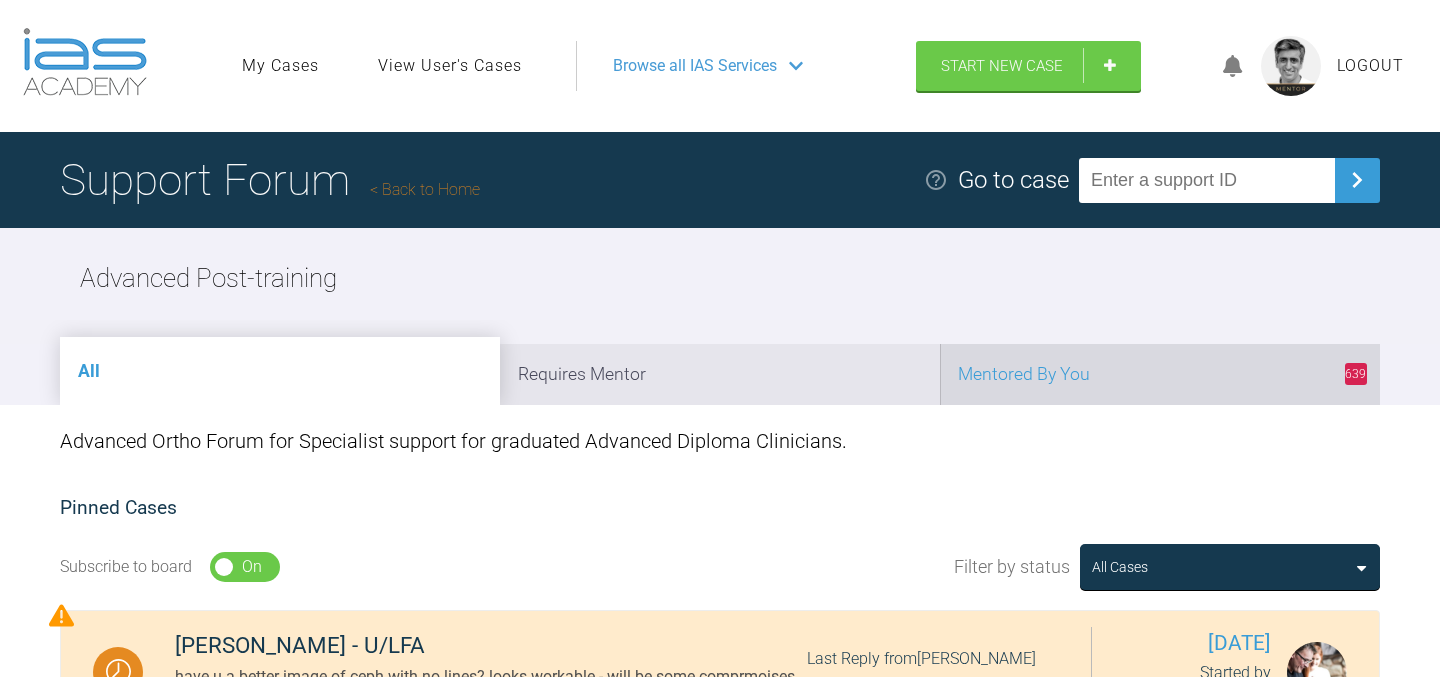 click on "639 Mentored By You" at bounding box center (1160, 374) 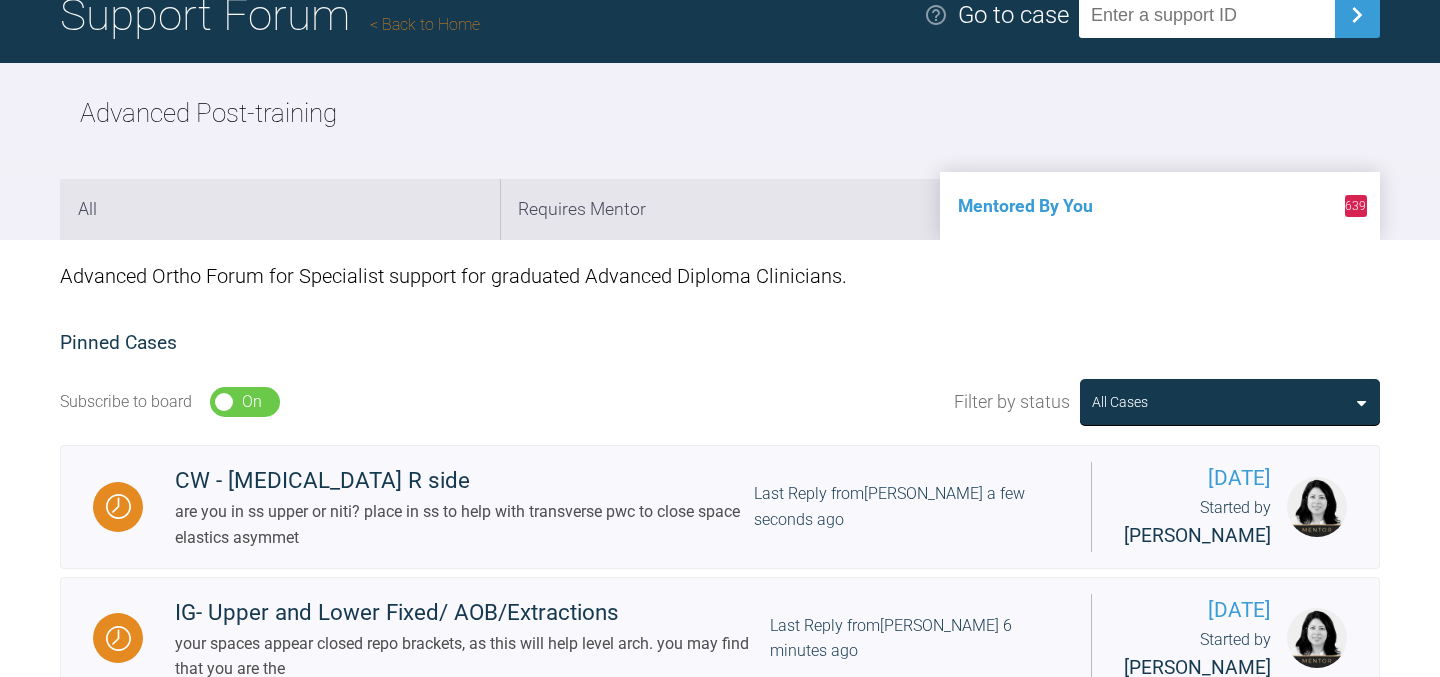 scroll, scrollTop: 0, scrollLeft: 0, axis: both 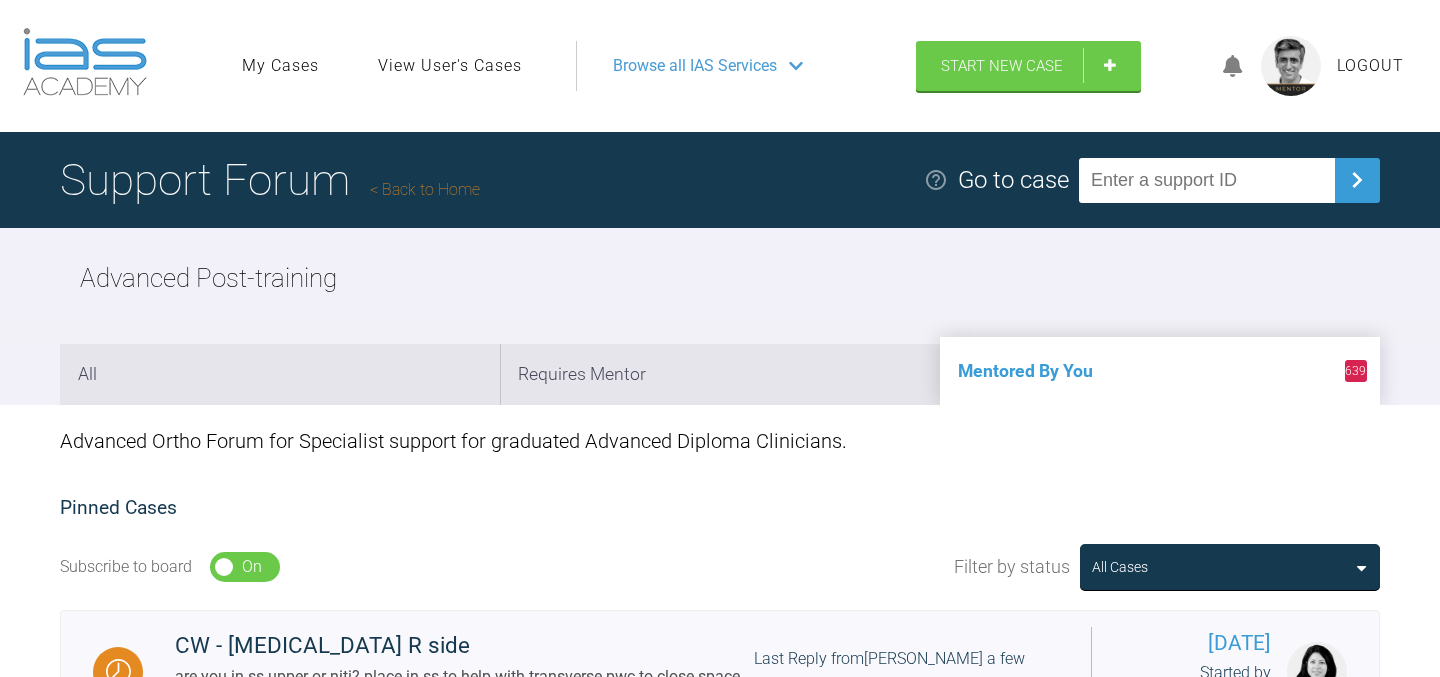 click on "Back to Home" at bounding box center [425, 189] 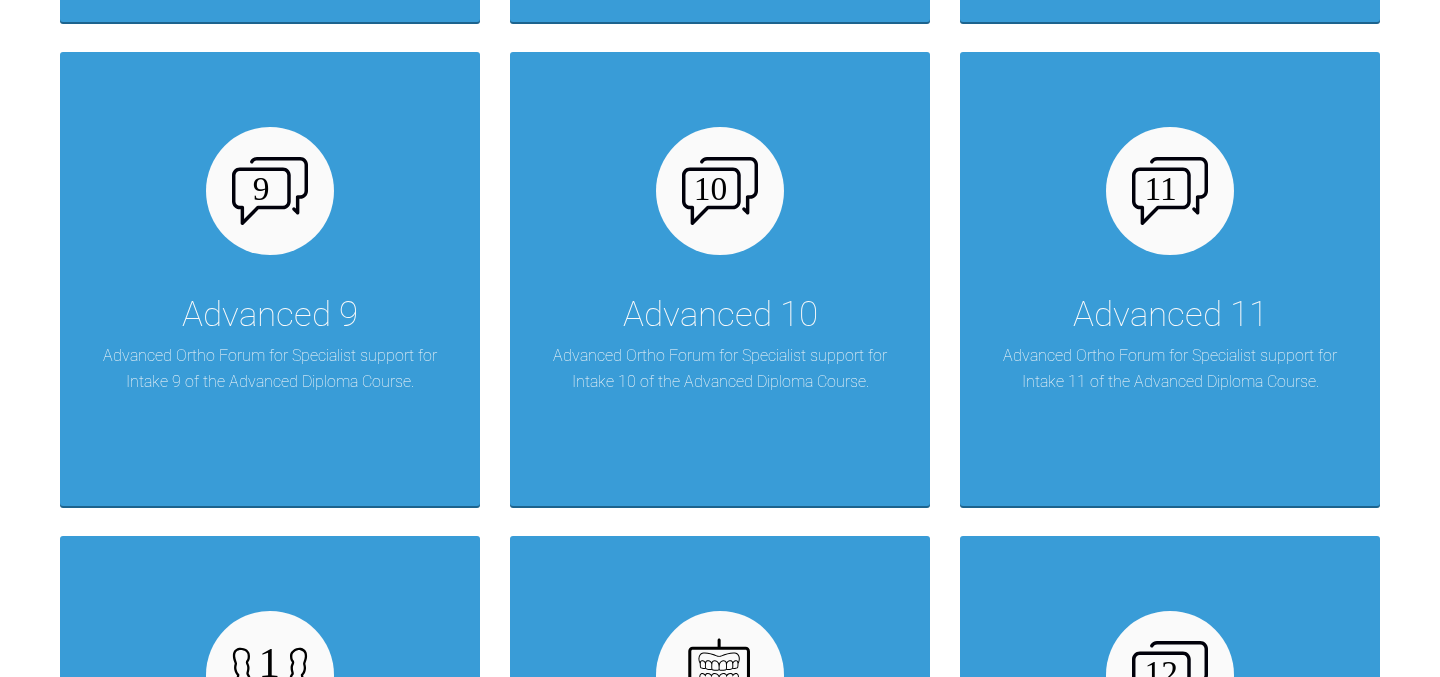 scroll, scrollTop: 1870, scrollLeft: 0, axis: vertical 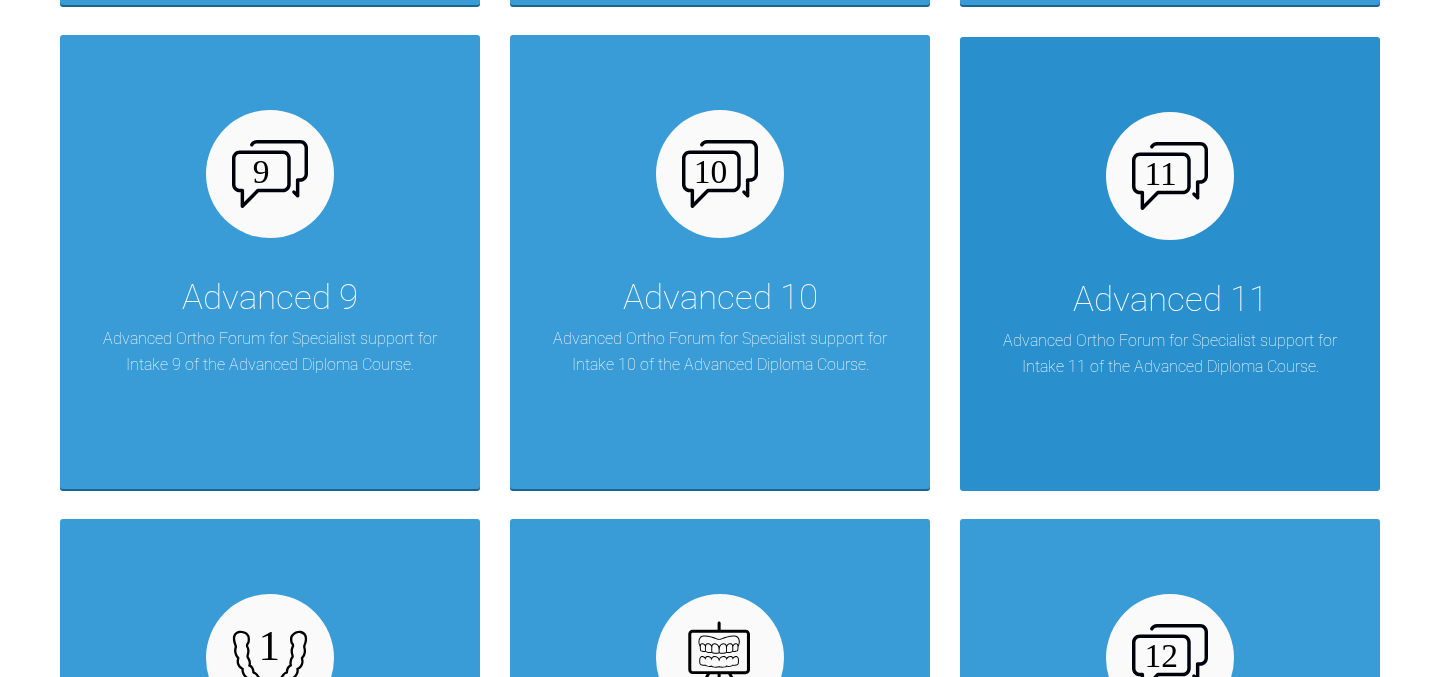 click on "Advanced 11" at bounding box center (1170, 300) 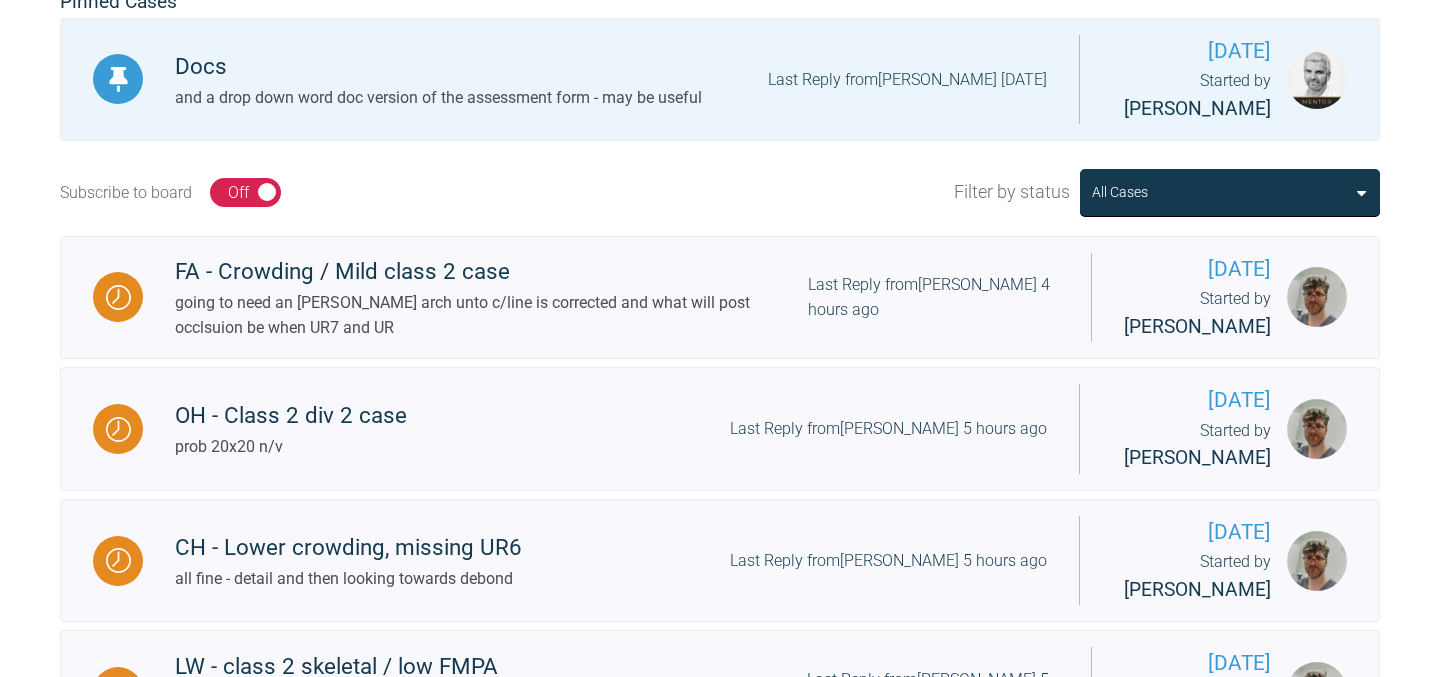 scroll, scrollTop: 0, scrollLeft: 0, axis: both 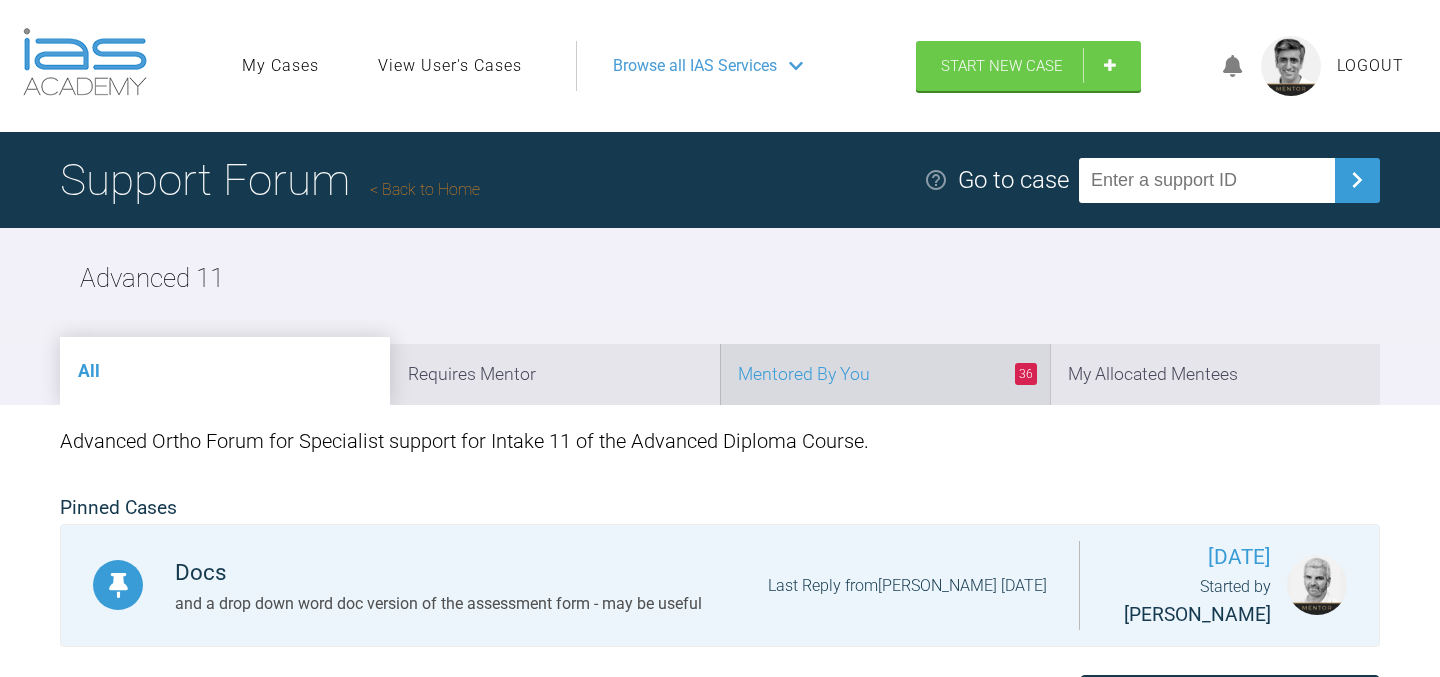 click on "36 Mentored By You" at bounding box center (885, 374) 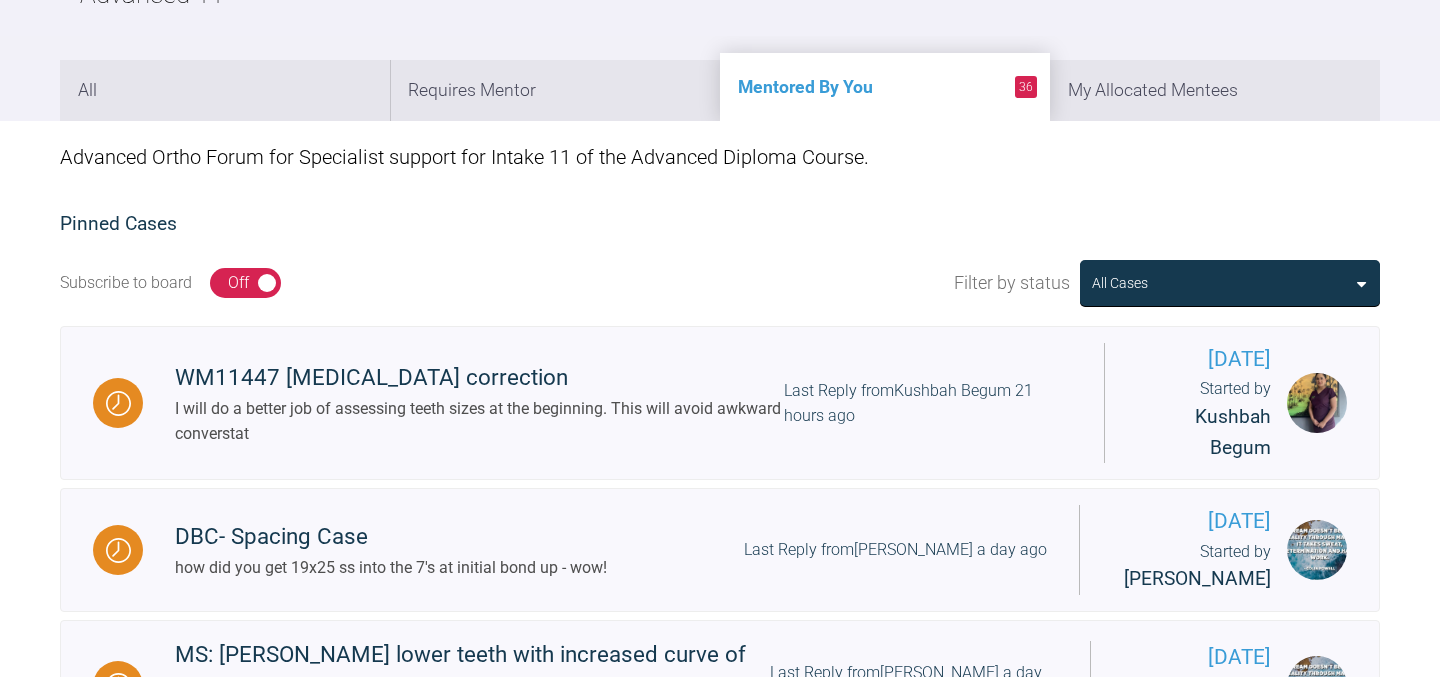 scroll, scrollTop: 291, scrollLeft: 0, axis: vertical 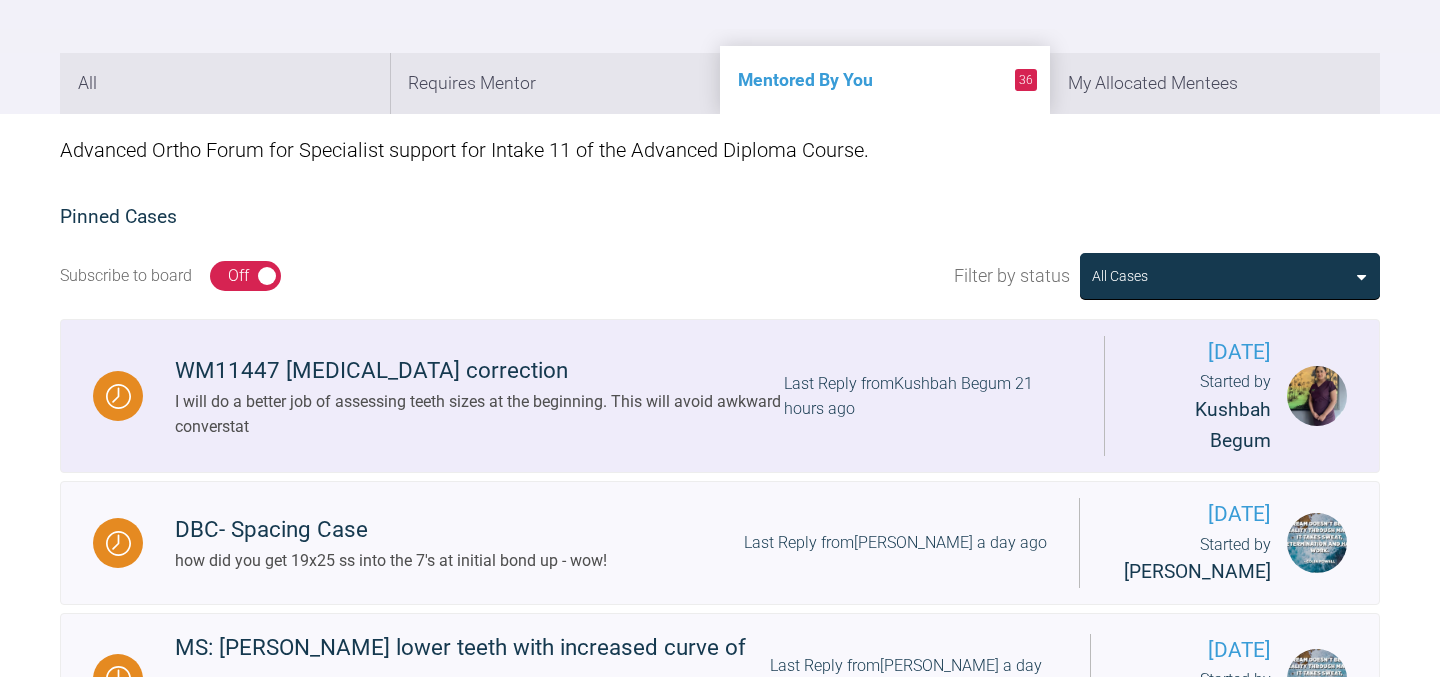 click on "Last Reply from  Kushbah Begum   21 hours ago" at bounding box center [928, 396] 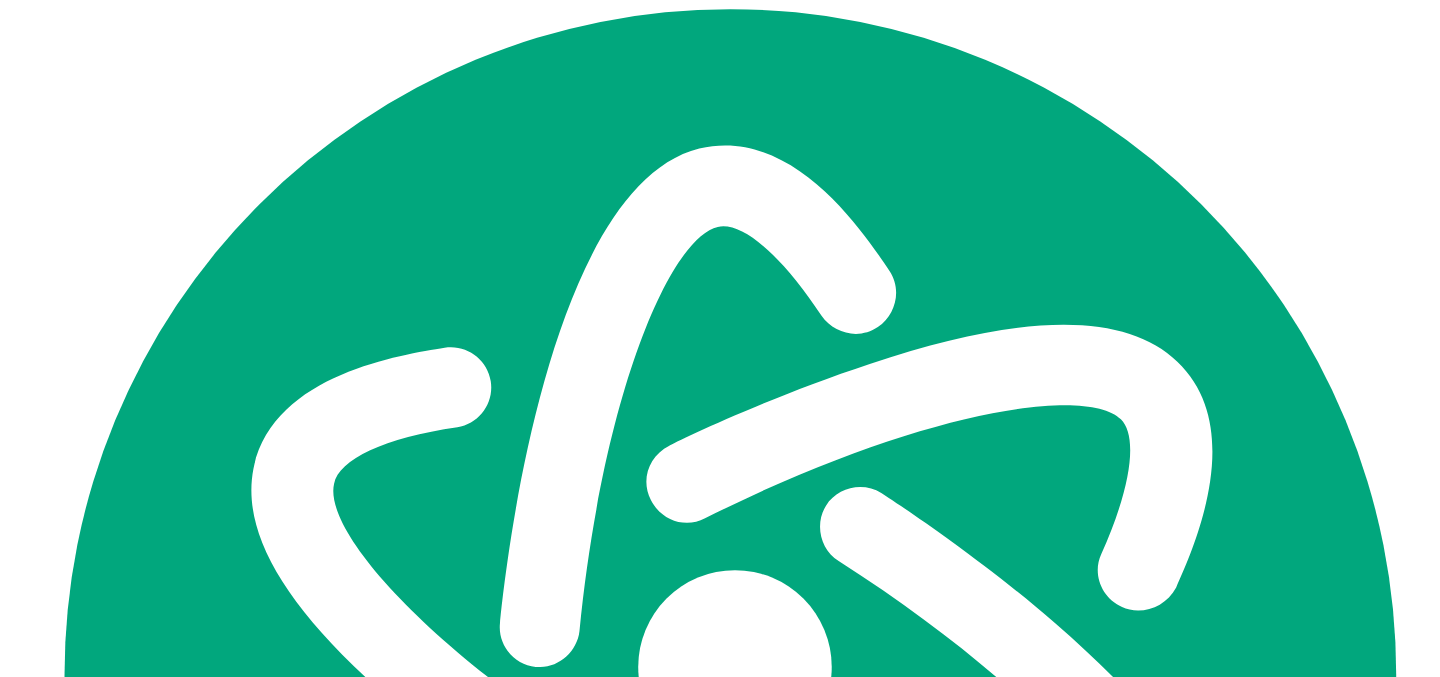 scroll, scrollTop: 34431, scrollLeft: 0, axis: vertical 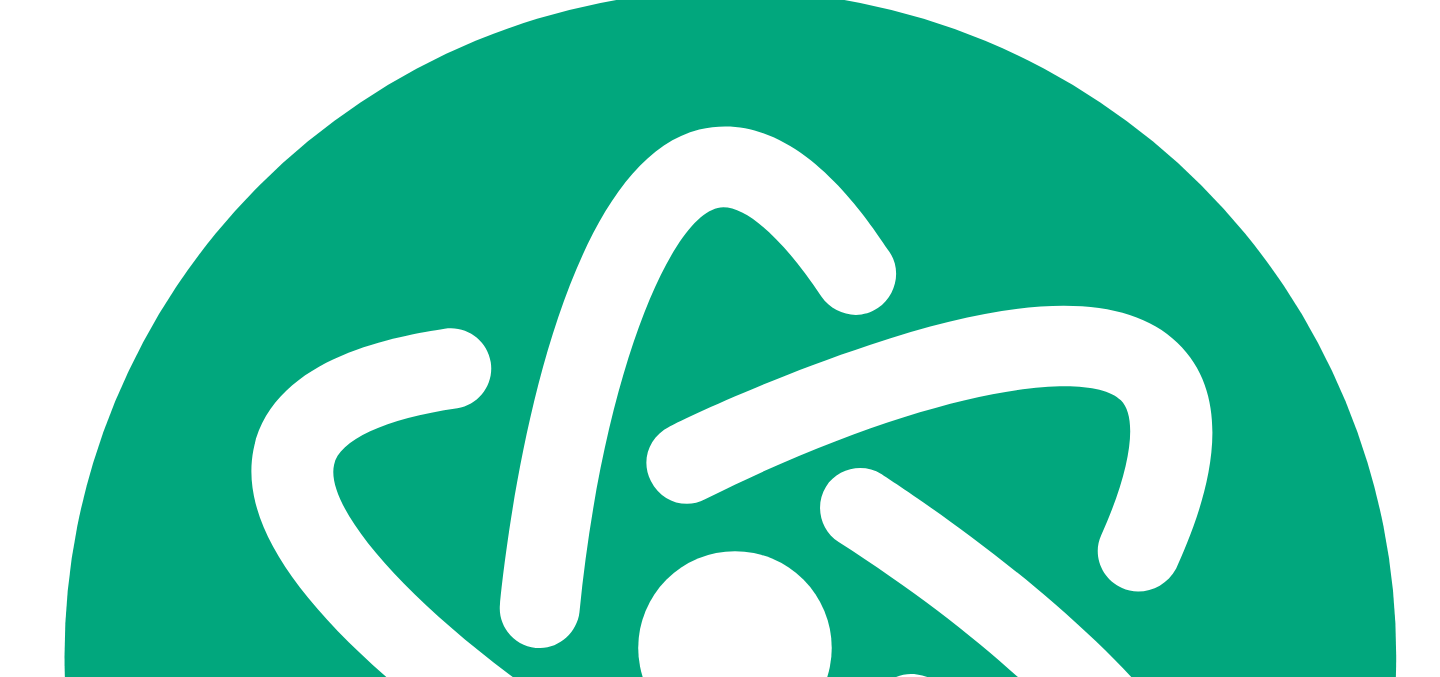 click at bounding box center [850, -3645] 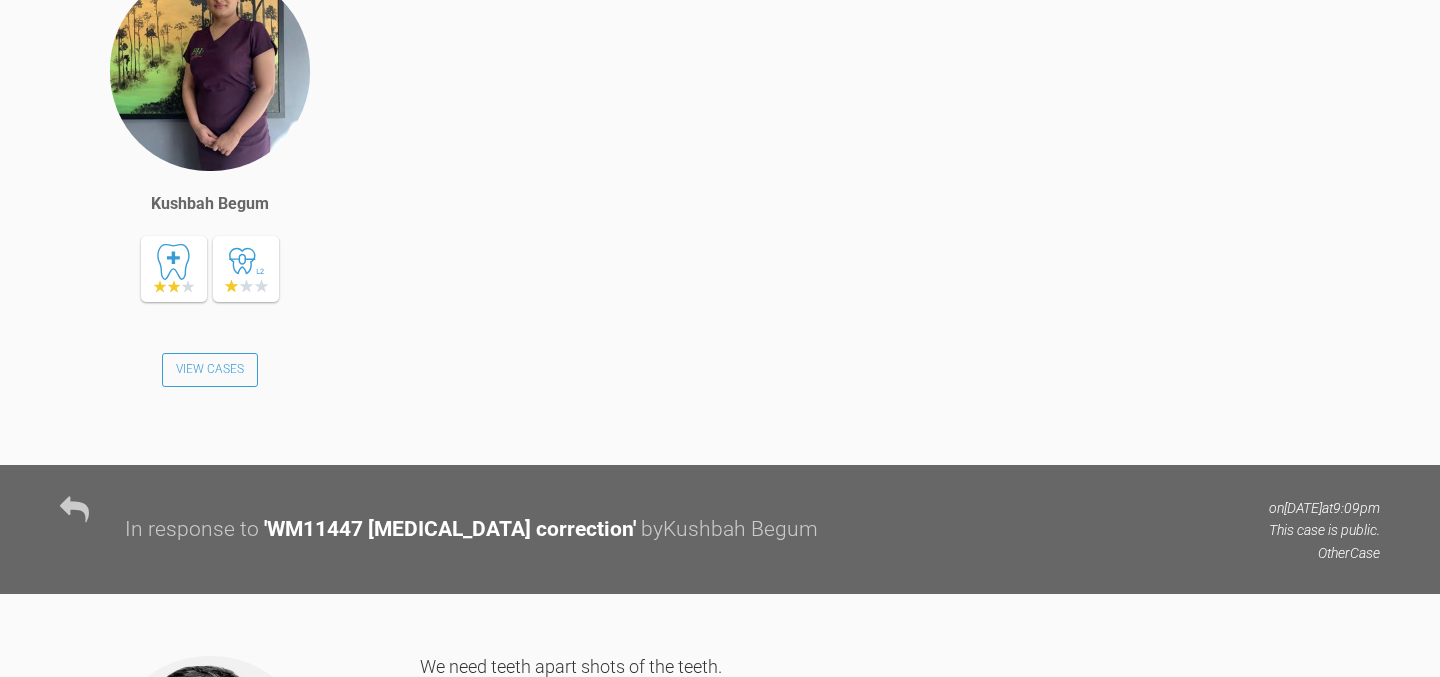 scroll, scrollTop: 0, scrollLeft: 0, axis: both 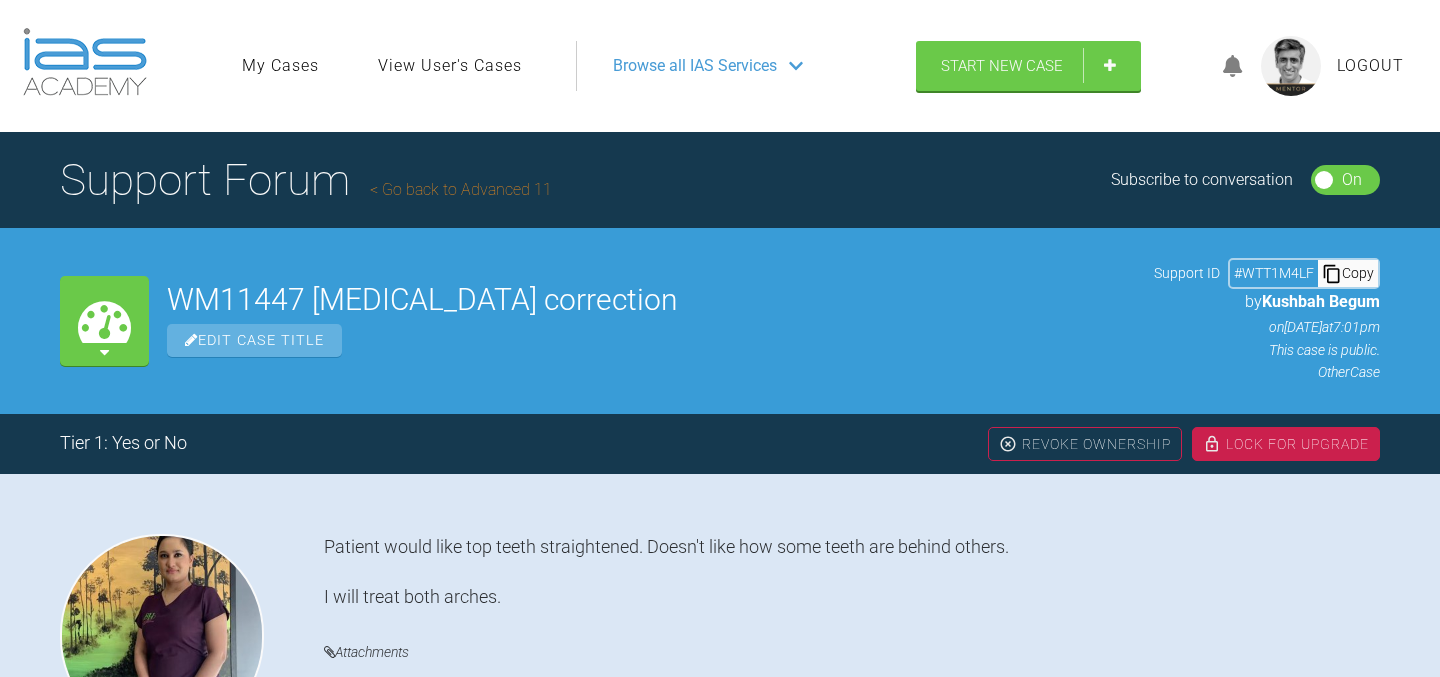 click on "Go back to Advanced 11" at bounding box center (461, 189) 